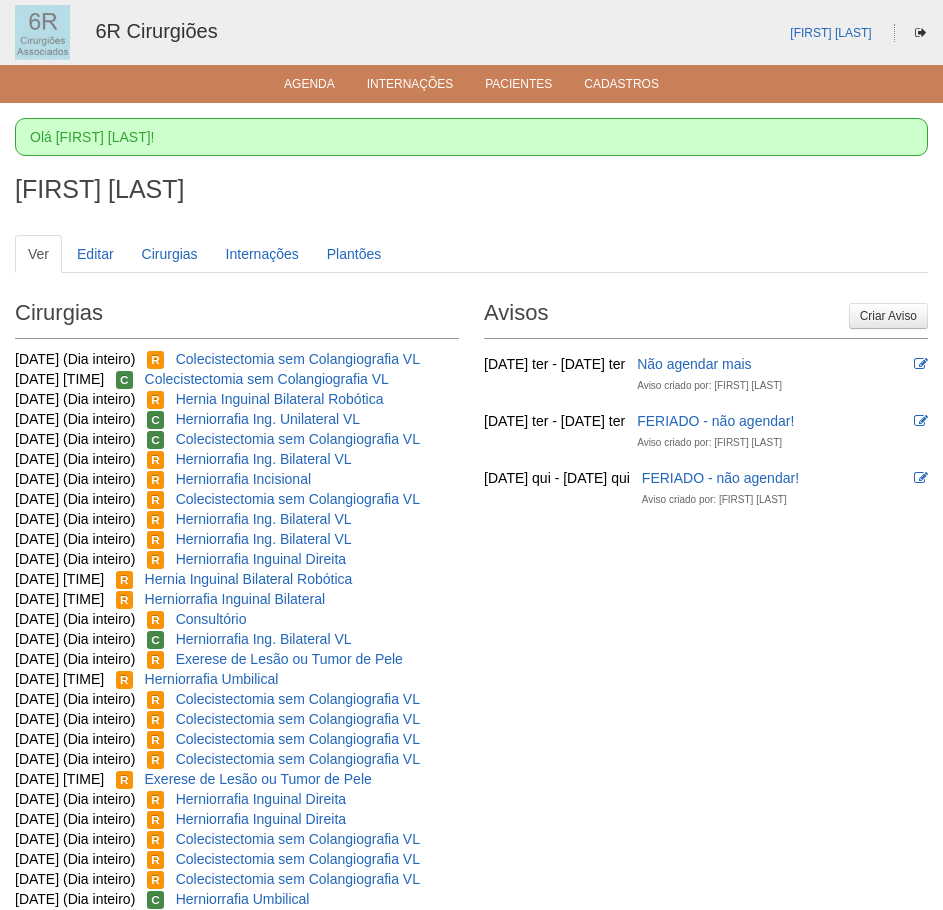 scroll, scrollTop: 0, scrollLeft: 0, axis: both 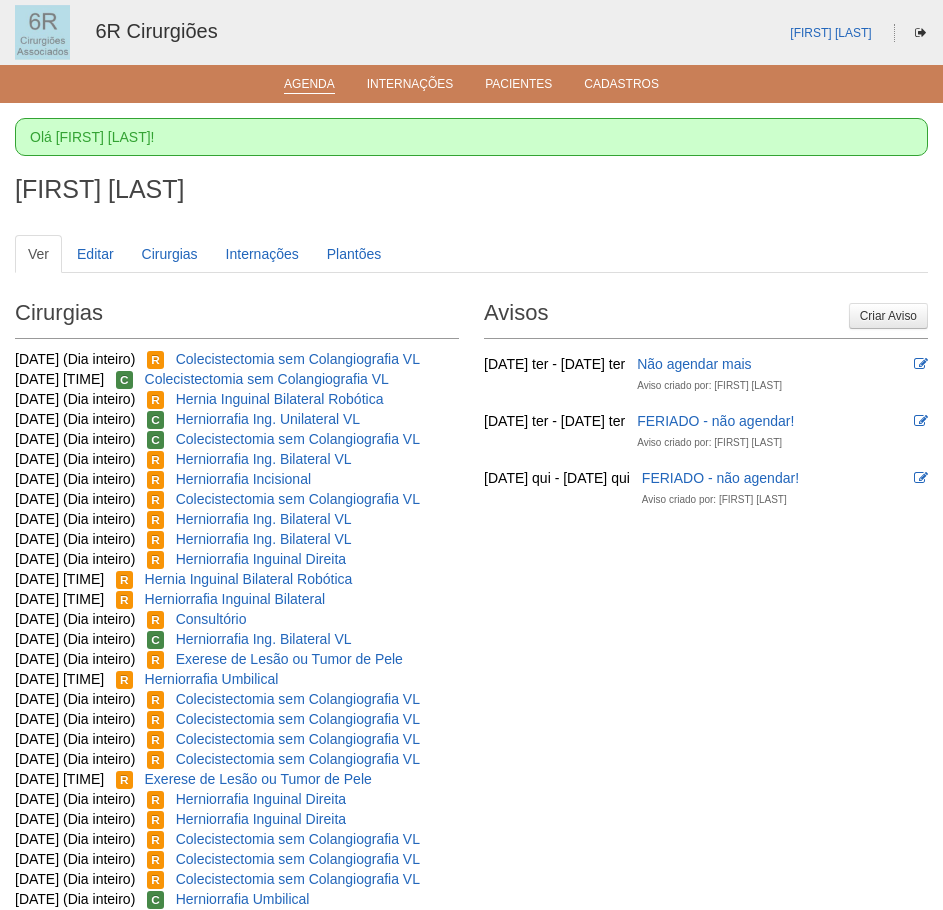 click on "Agenda" at bounding box center (309, 85) 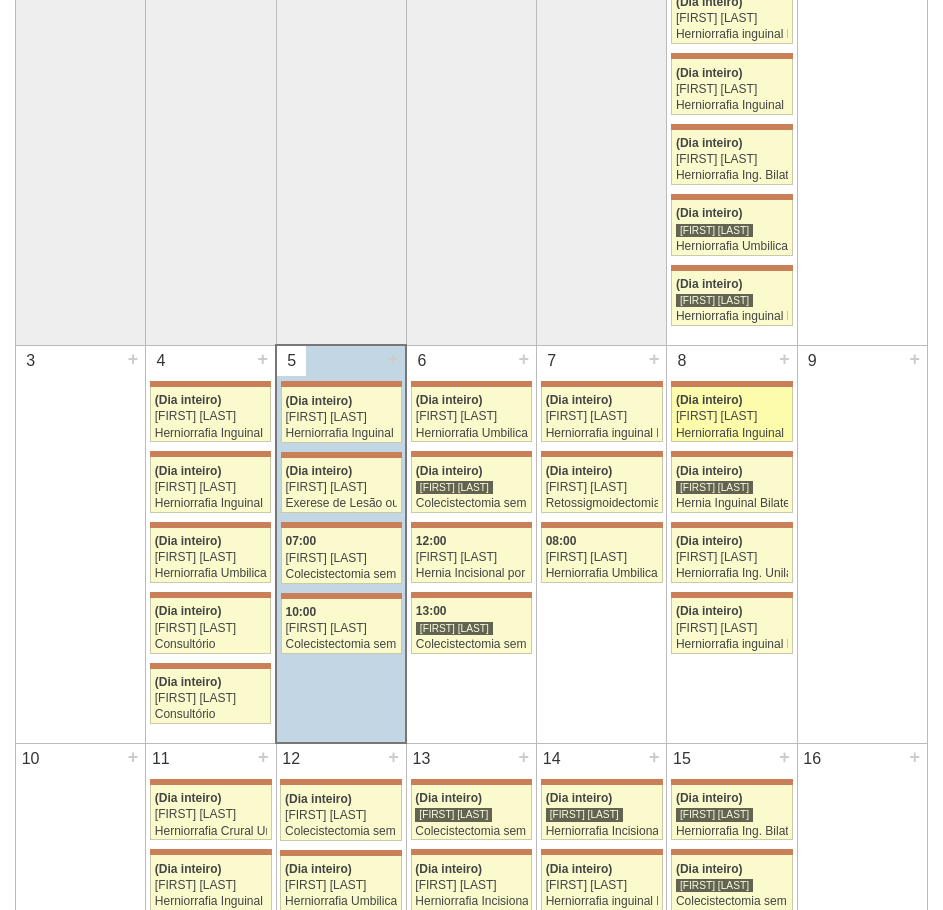 scroll, scrollTop: 400, scrollLeft: 0, axis: vertical 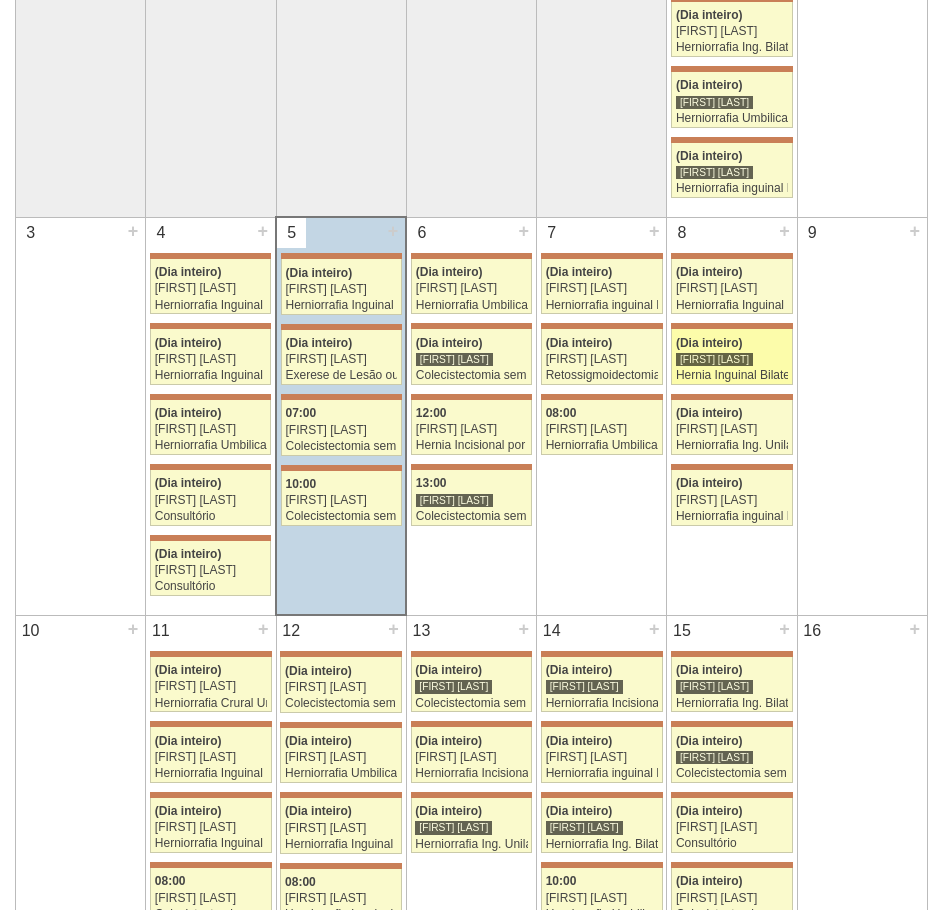click on "[FIRST] [LAST]" at bounding box center (732, 359) 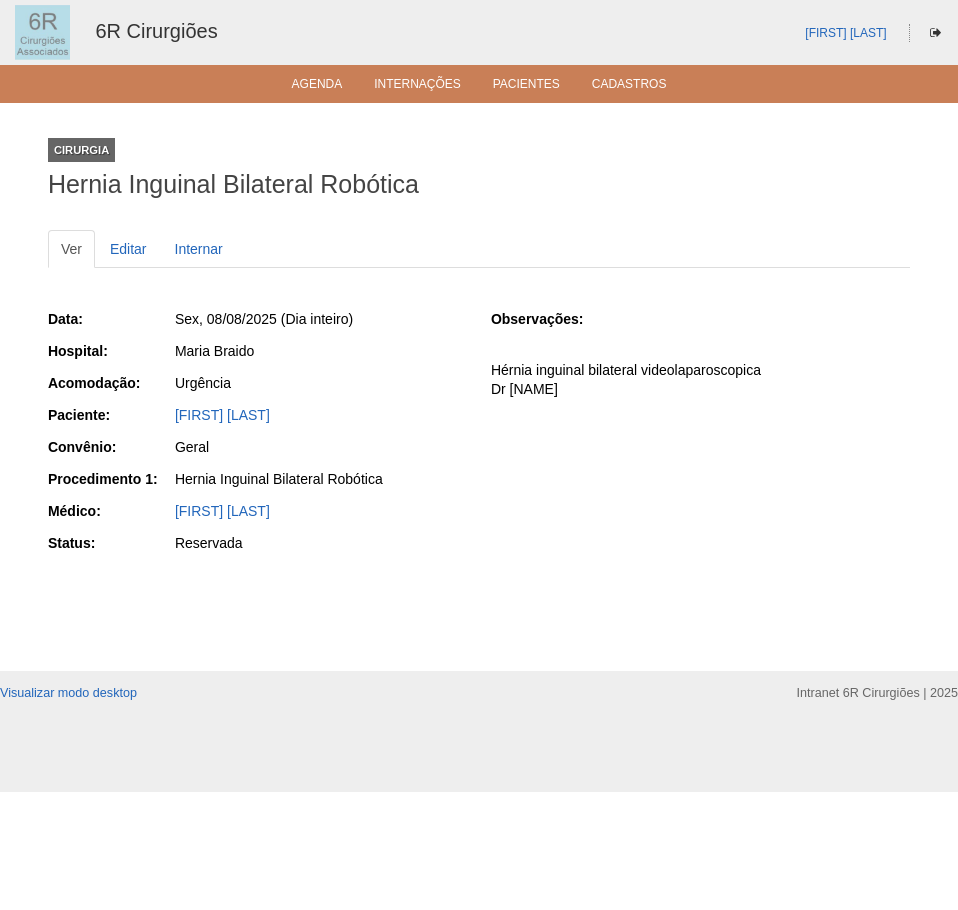 scroll, scrollTop: 0, scrollLeft: 0, axis: both 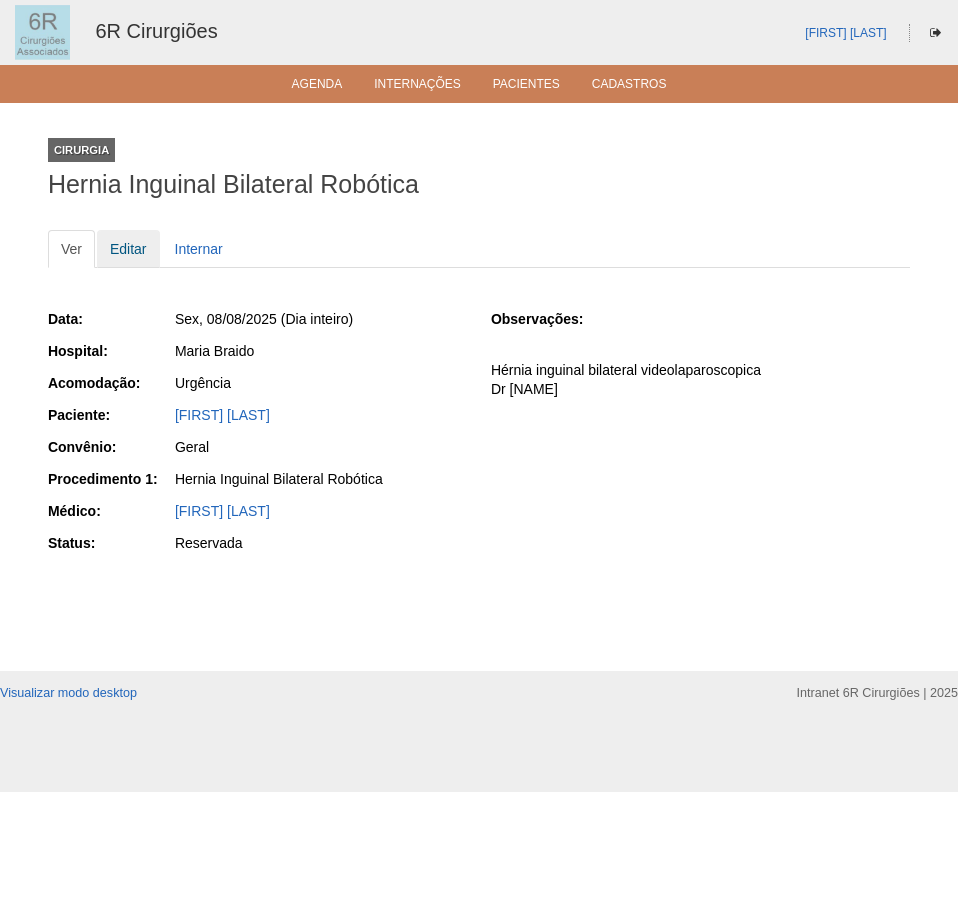 click on "Editar" at bounding box center (128, 249) 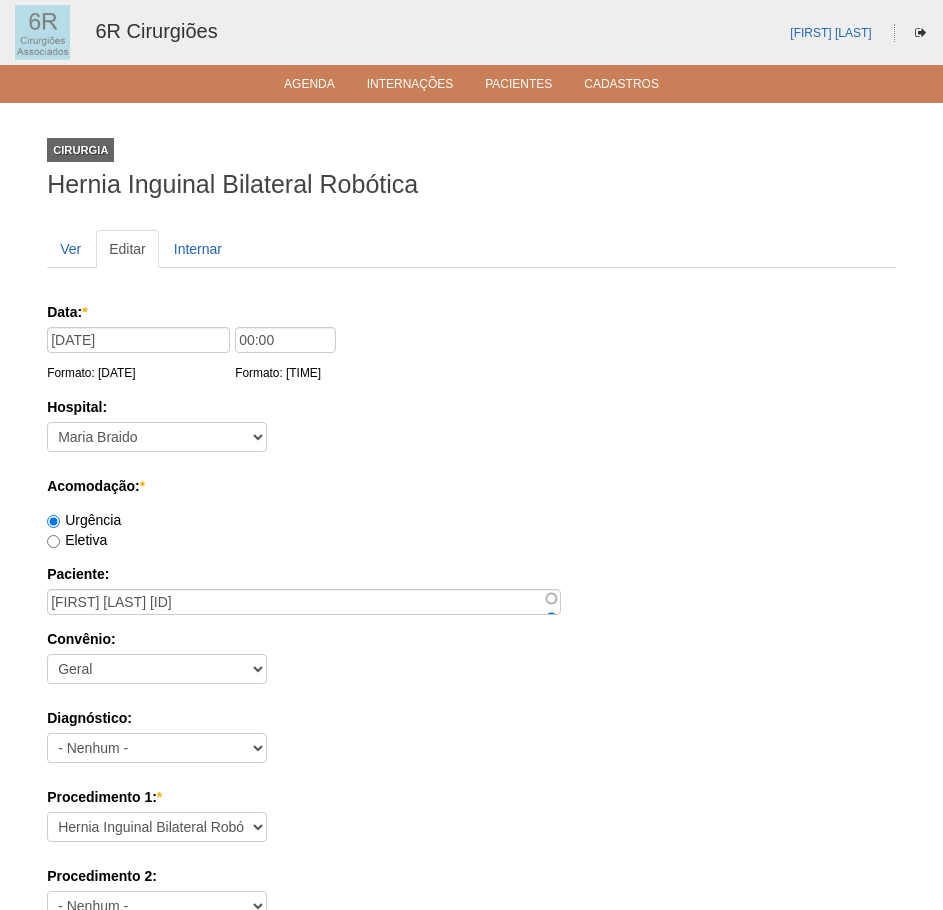 scroll, scrollTop: 0, scrollLeft: 0, axis: both 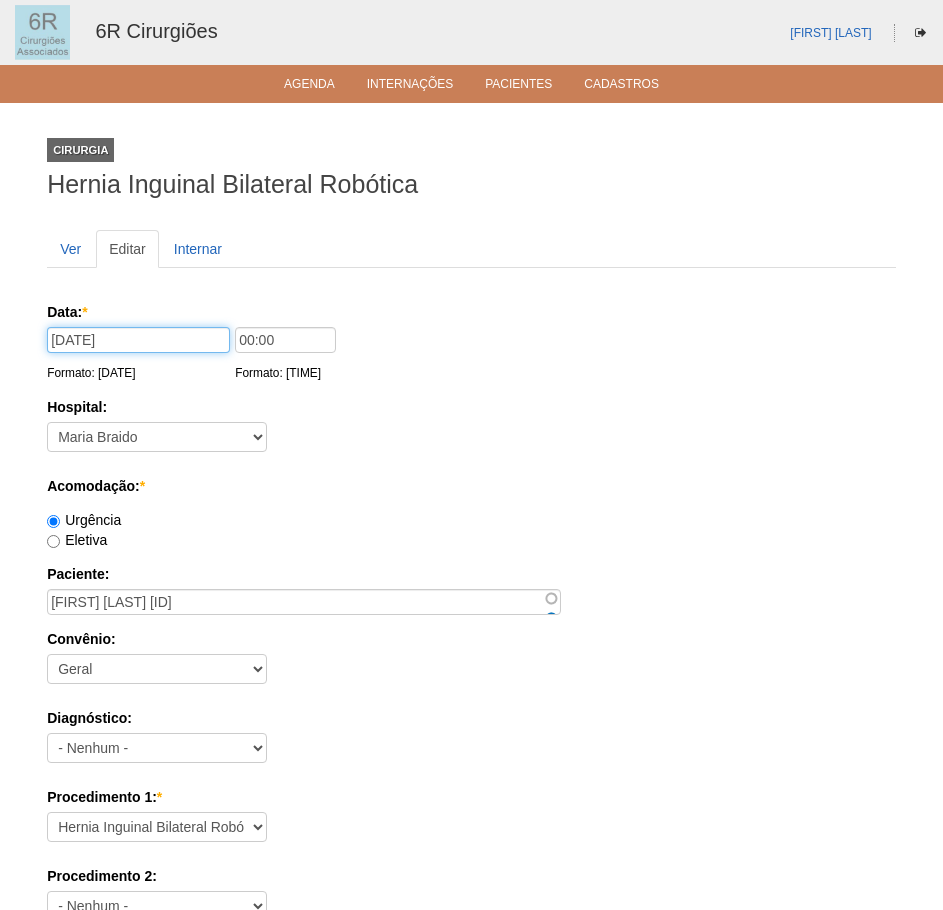 click on "[DATE]" at bounding box center [138, 340] 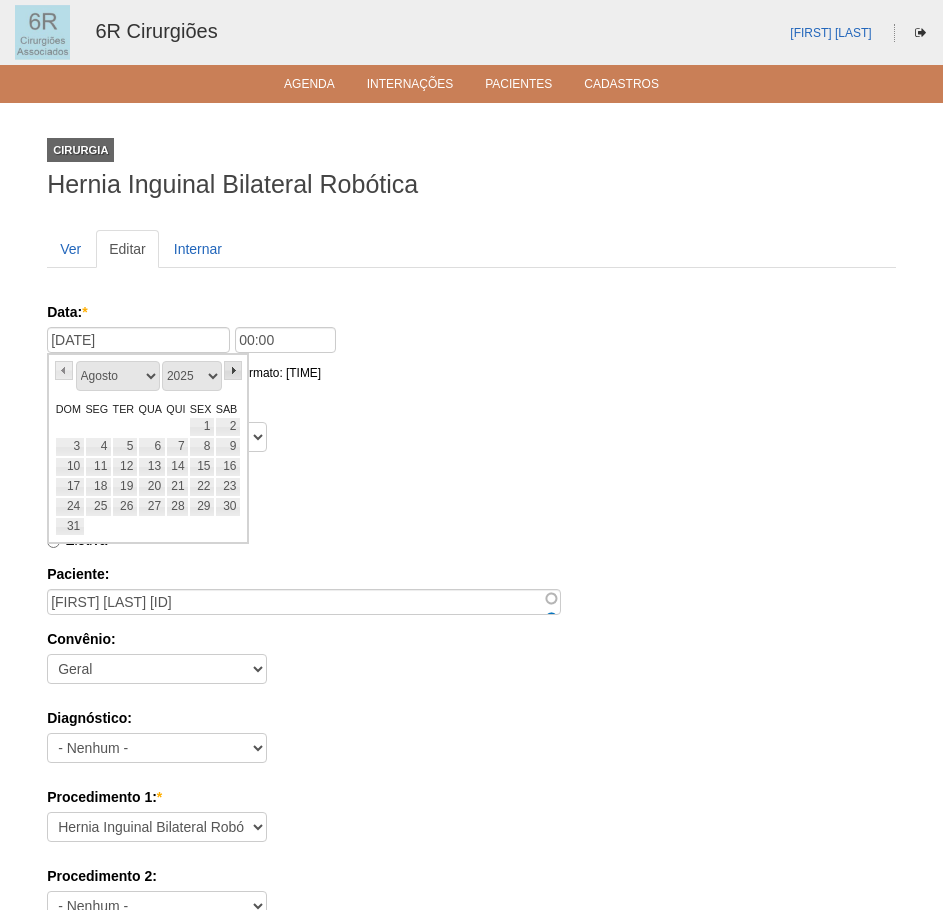 click on "»" at bounding box center [233, 370] 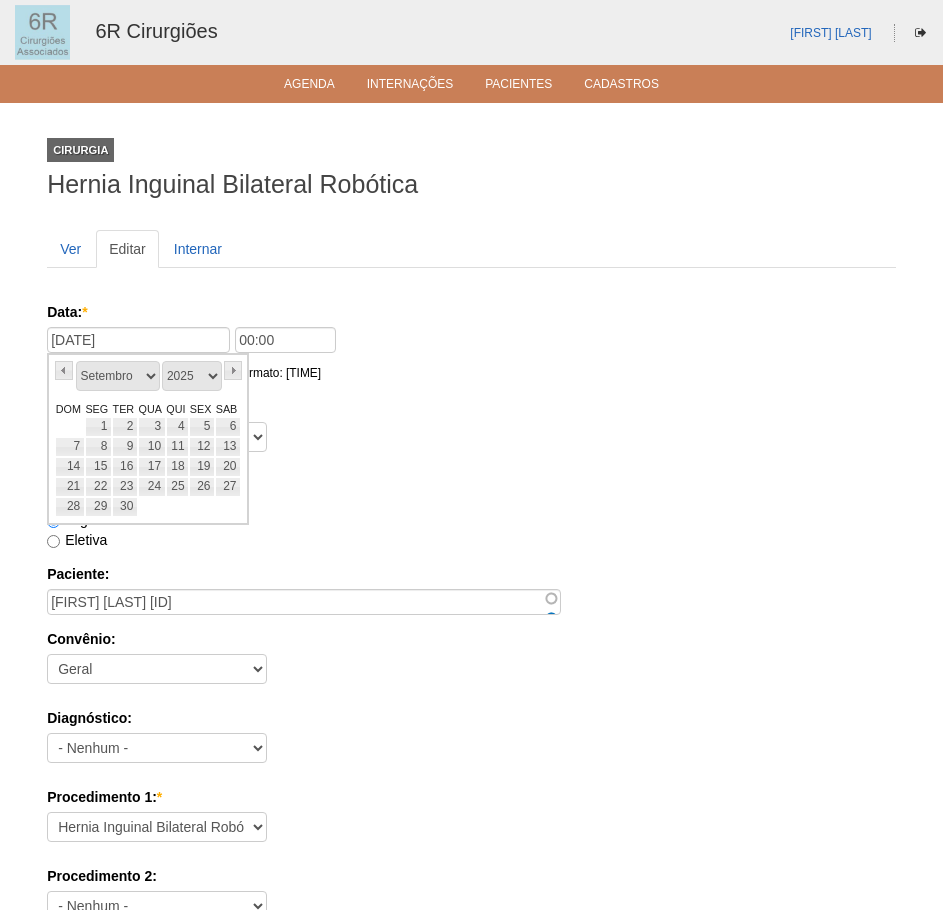 click on "»" at bounding box center (233, 370) 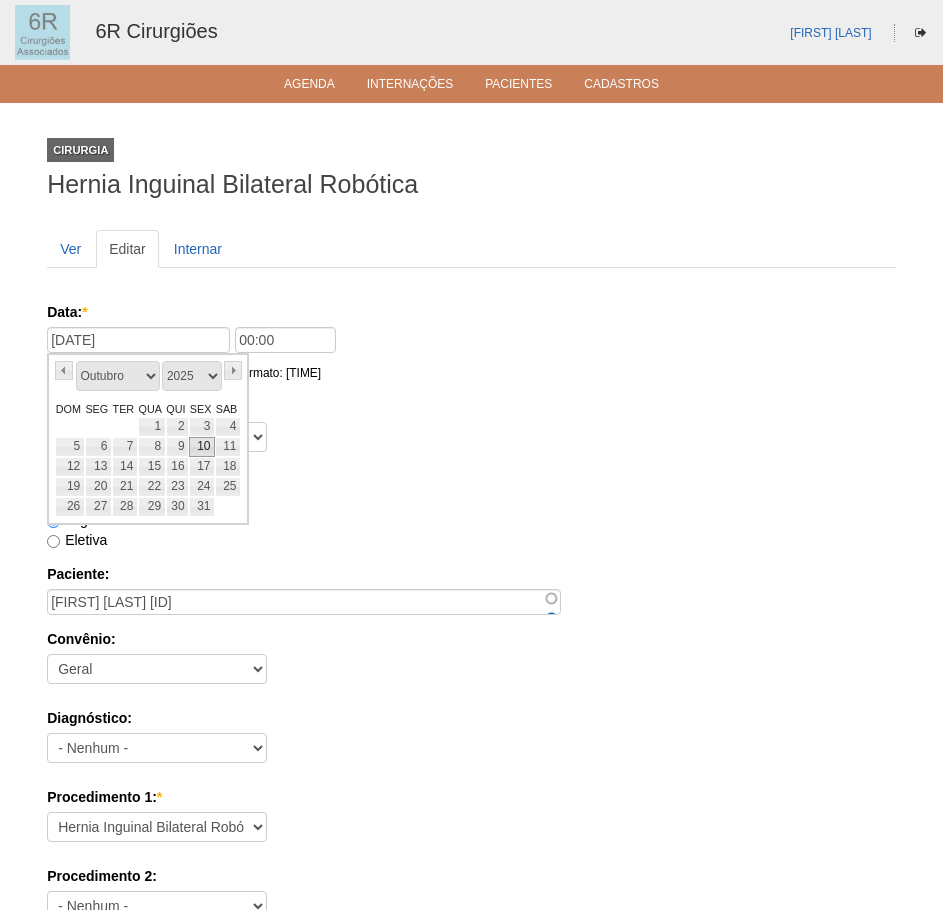 click on "10" at bounding box center (202, 447) 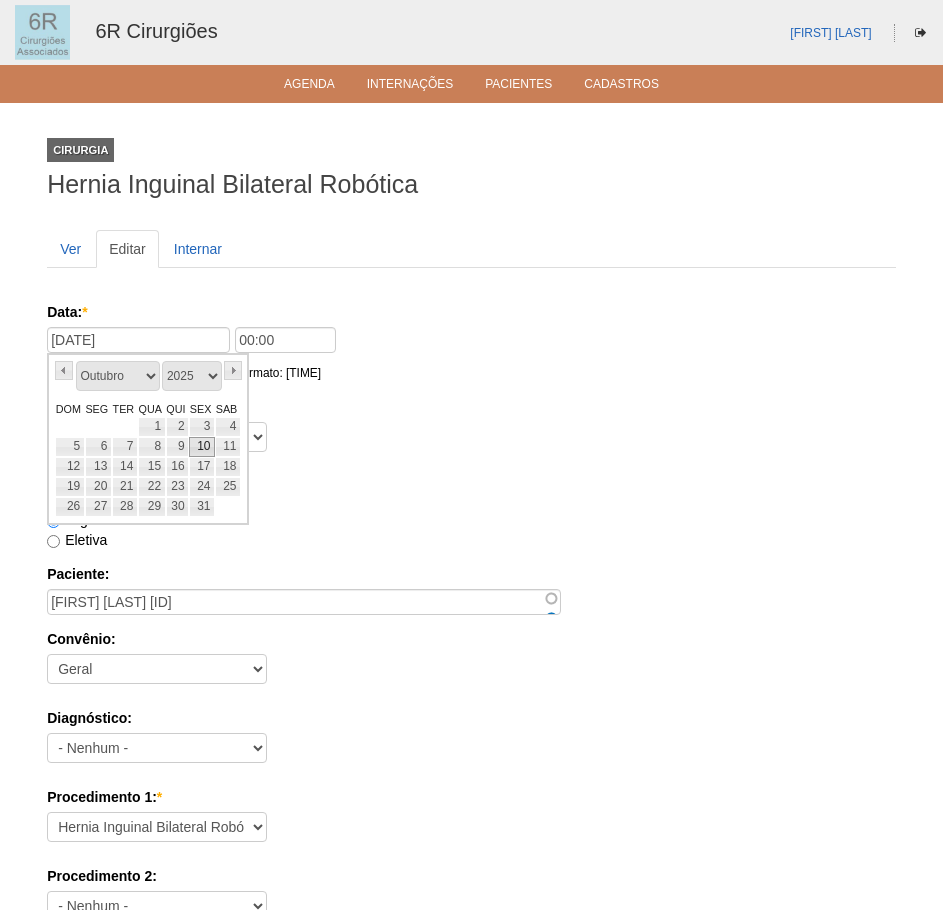 type on "10/10/2025" 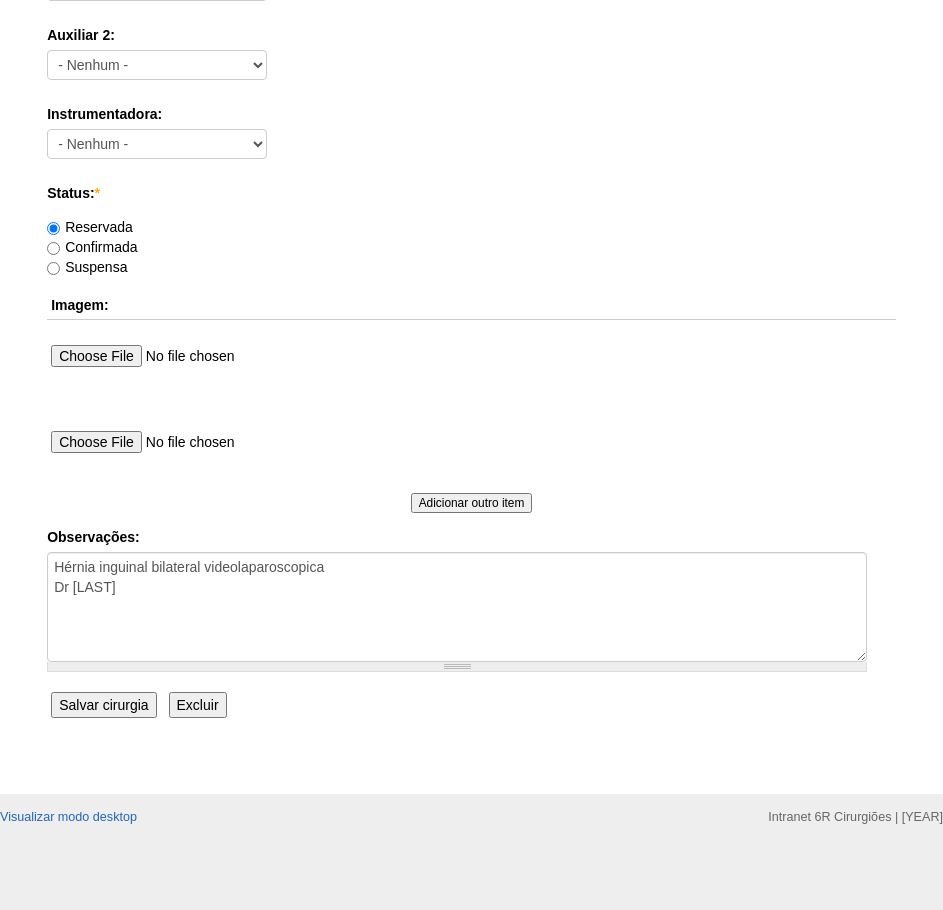 scroll, scrollTop: 1083, scrollLeft: 0, axis: vertical 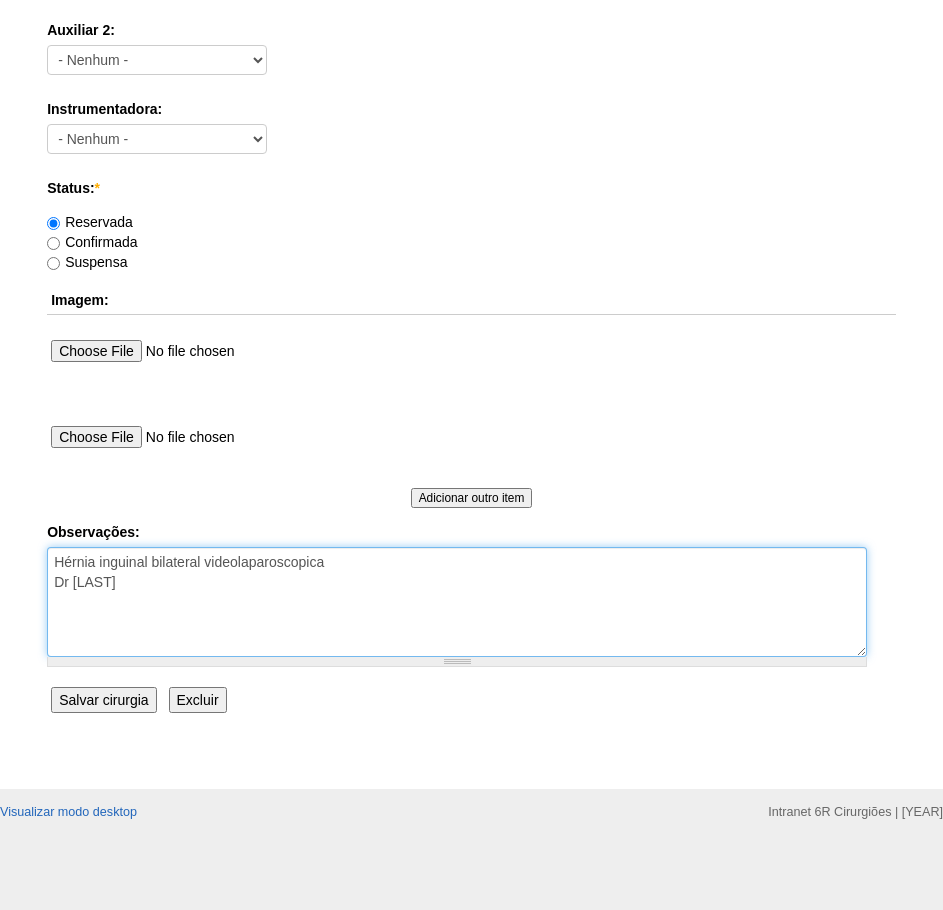 click on "Hérnia inguinal bilateral videolaparoscopica
Dr Caio" at bounding box center [457, 602] 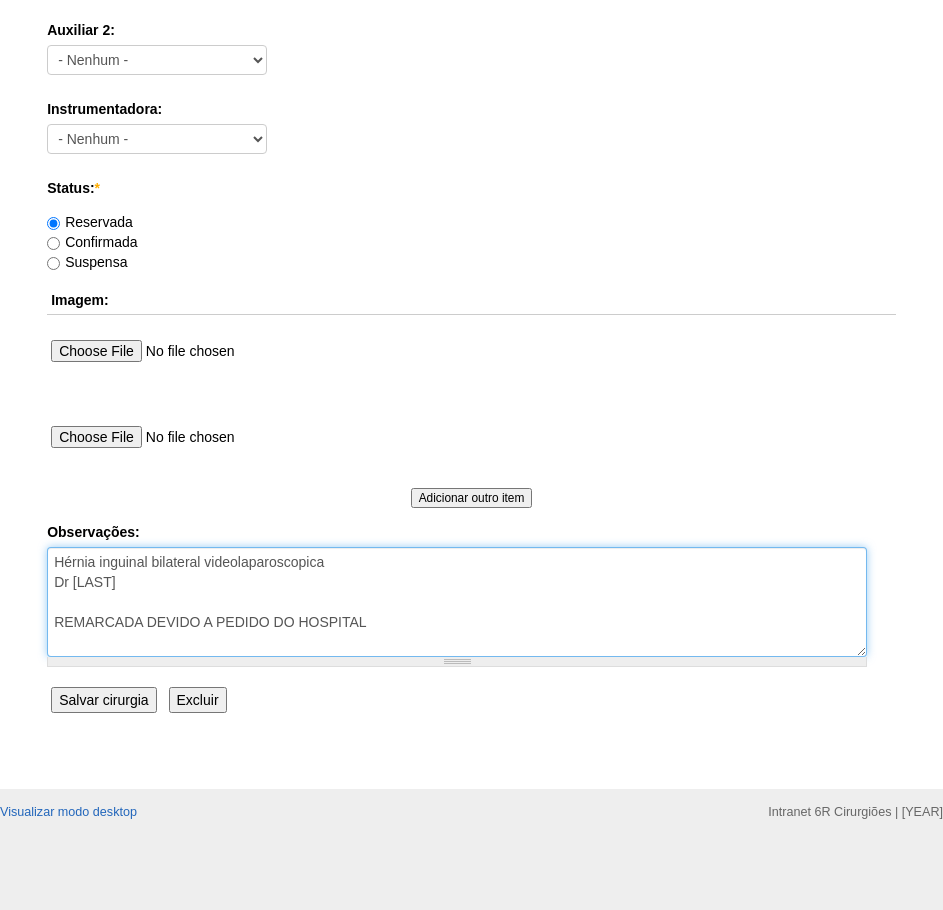 type on "Hérnia inguinal bilateral videolaparoscopica
Dr Caio
REMARCADA DEVIDO A PEDIDO DO HOSPITAL" 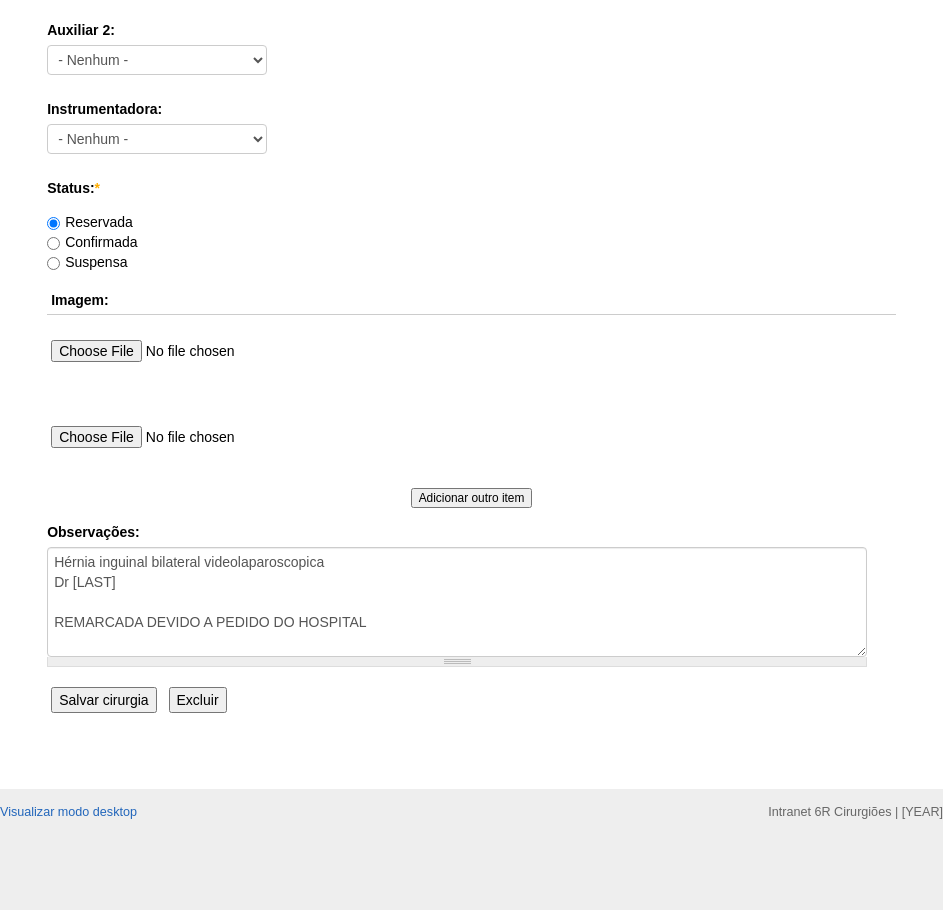 click on "Salvar cirurgia" at bounding box center (103, 700) 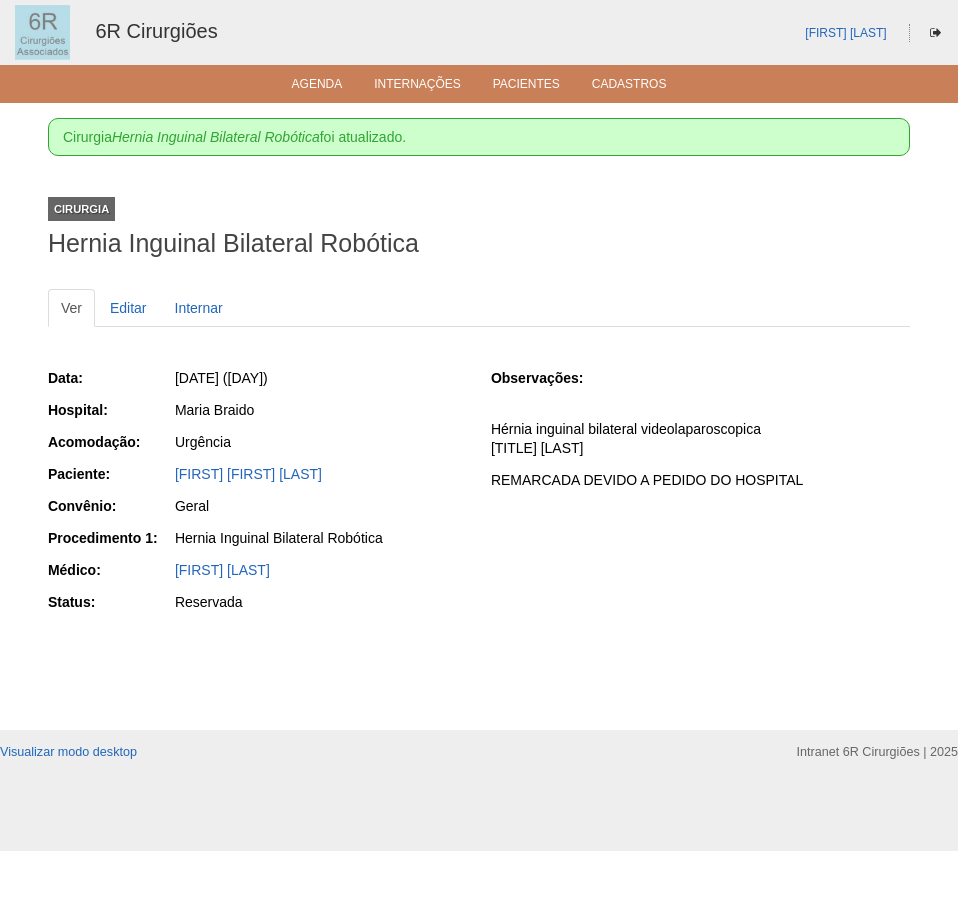 scroll, scrollTop: 0, scrollLeft: 0, axis: both 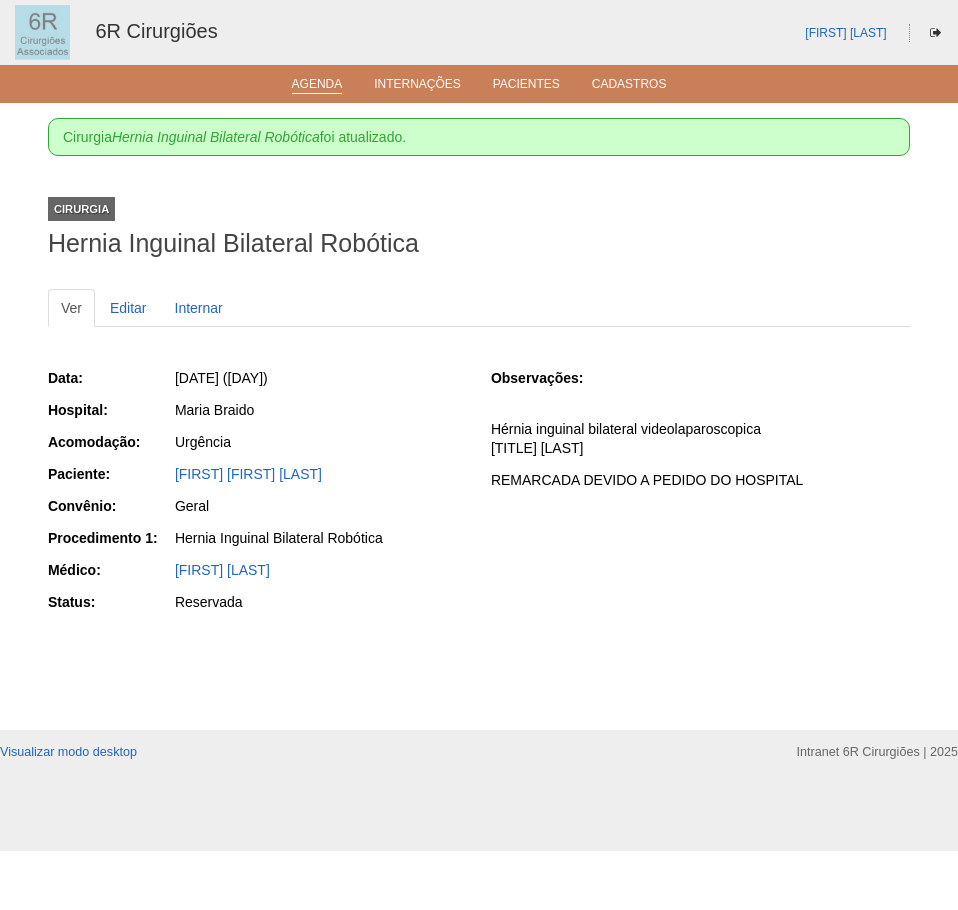 click on "Agenda" at bounding box center [317, 85] 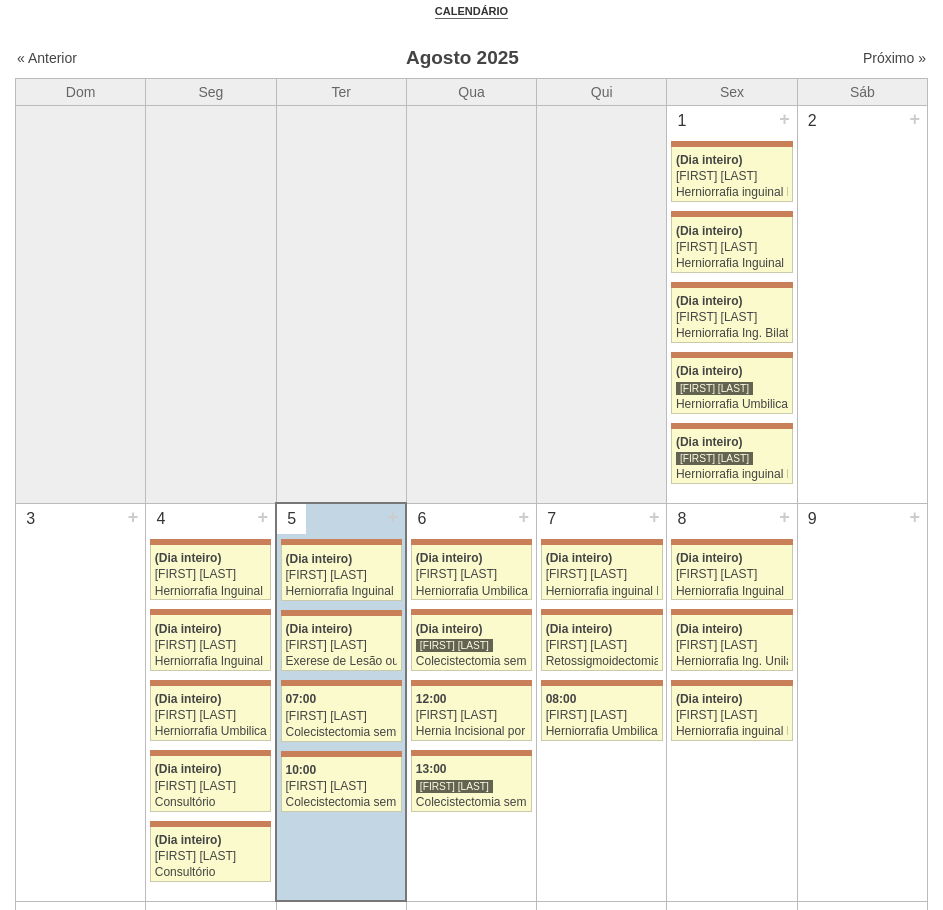 scroll, scrollTop: 300, scrollLeft: 0, axis: vertical 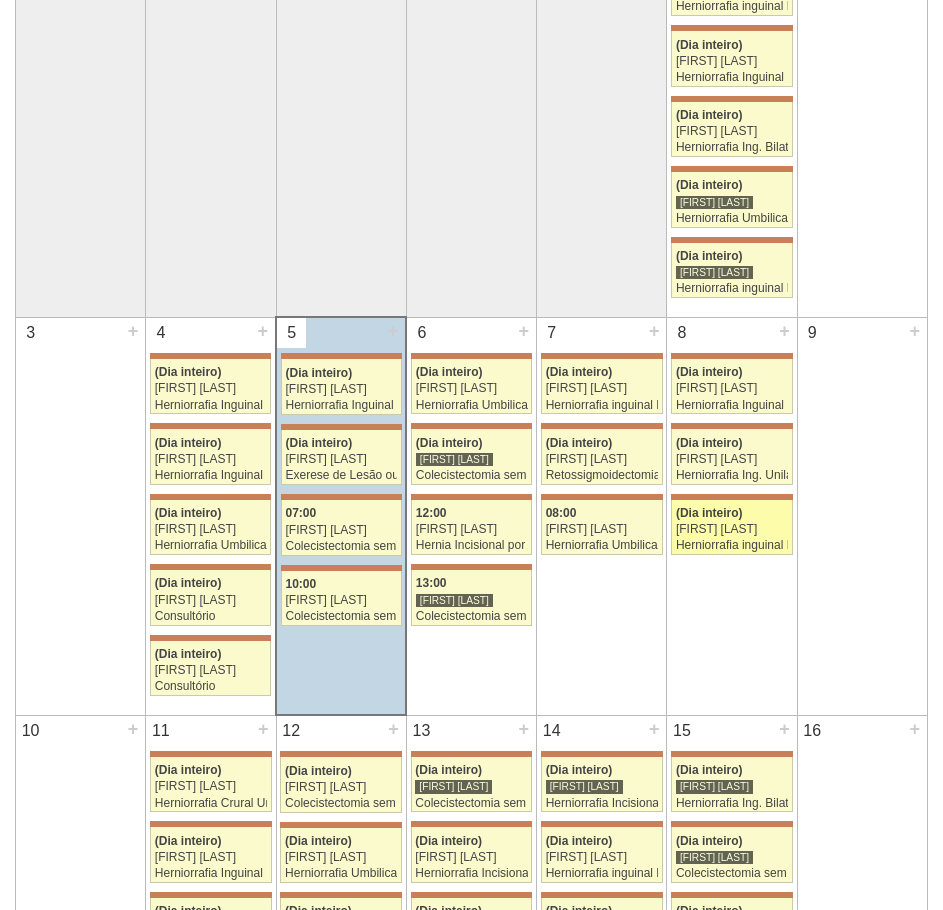 click on "[FIRST] [LAST]" at bounding box center [732, 529] 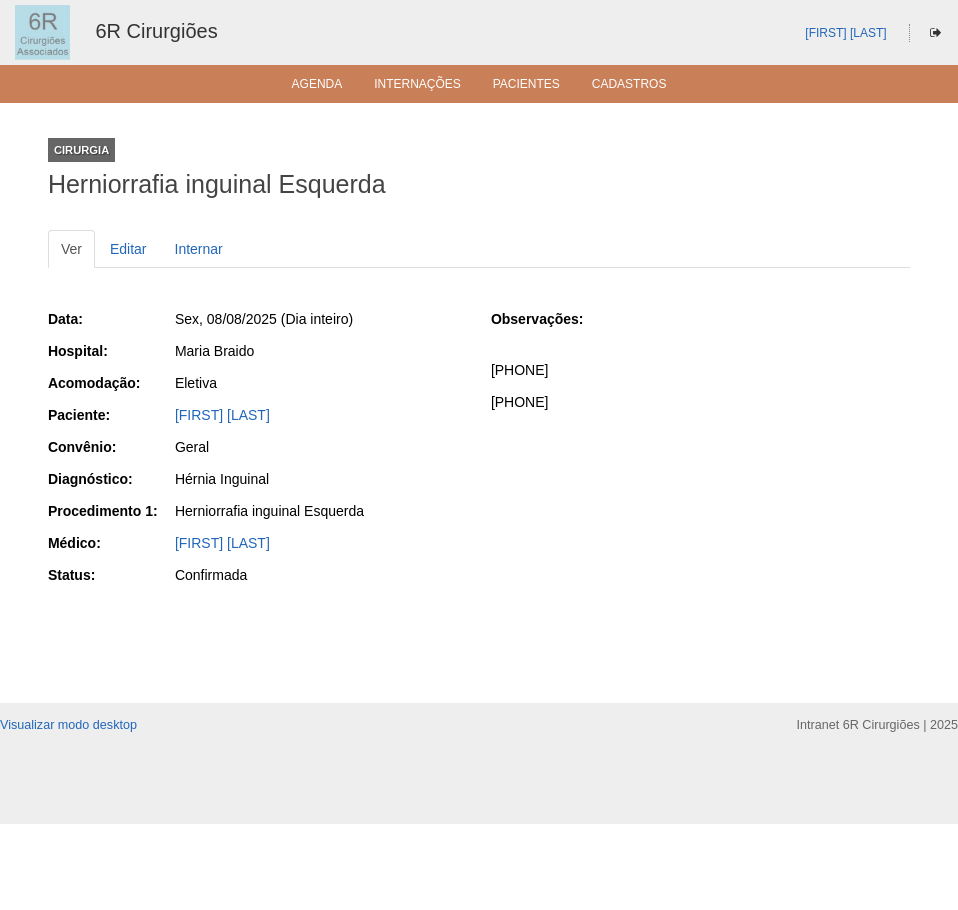 scroll, scrollTop: 0, scrollLeft: 0, axis: both 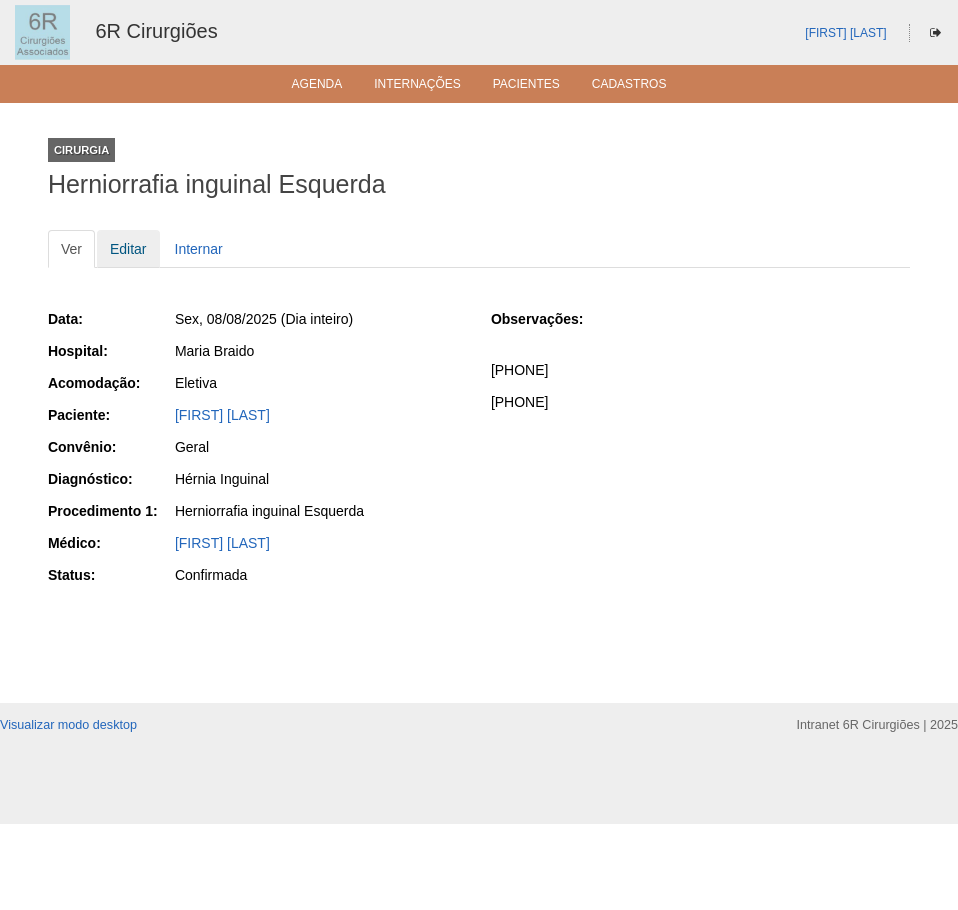 click on "Editar" at bounding box center (128, 249) 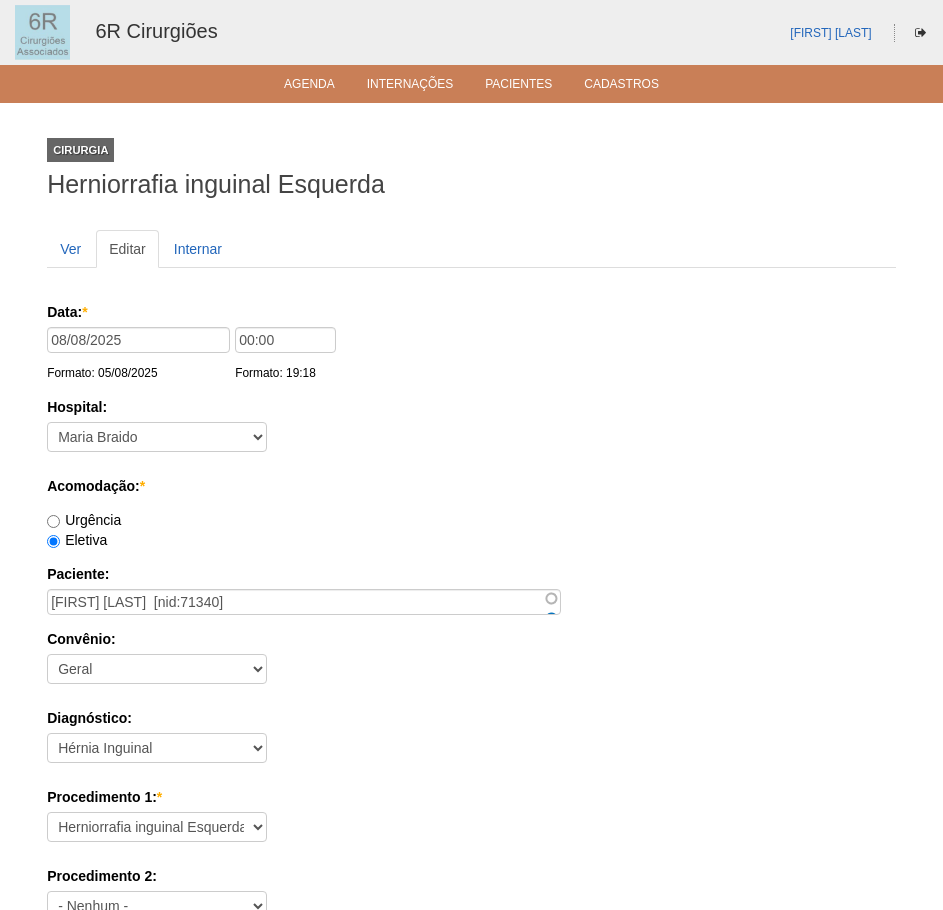 scroll, scrollTop: 0, scrollLeft: 0, axis: both 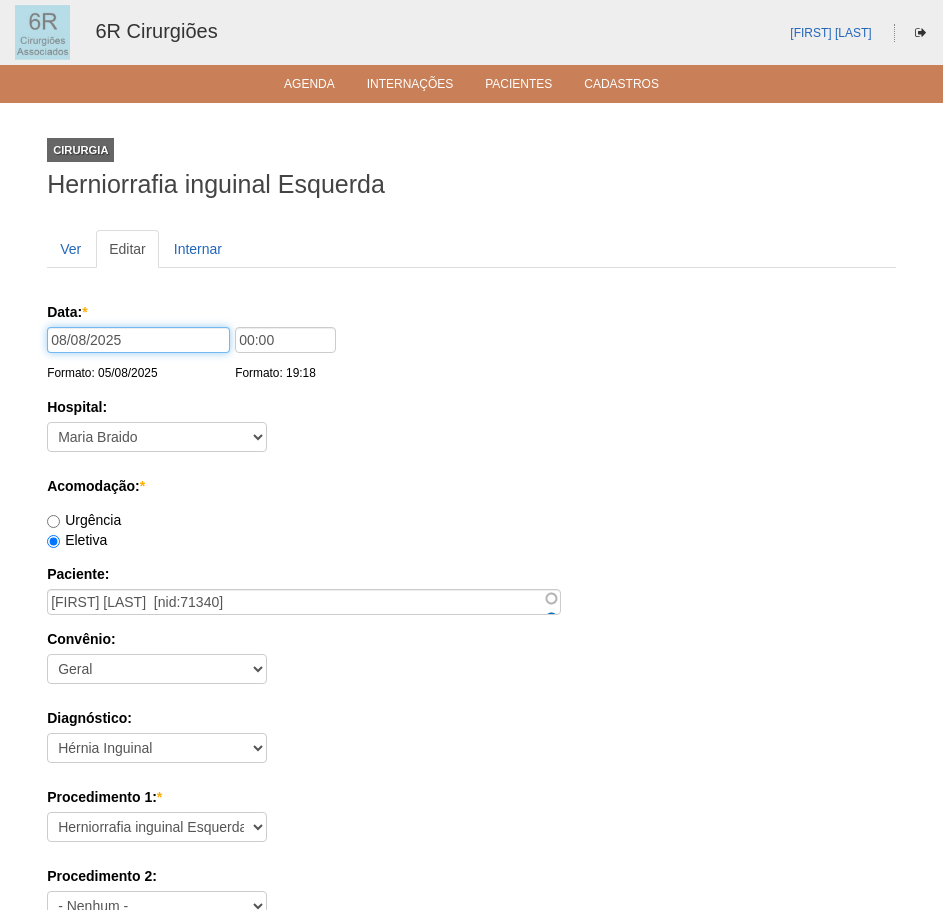 click on "08/08/2025" at bounding box center (138, 340) 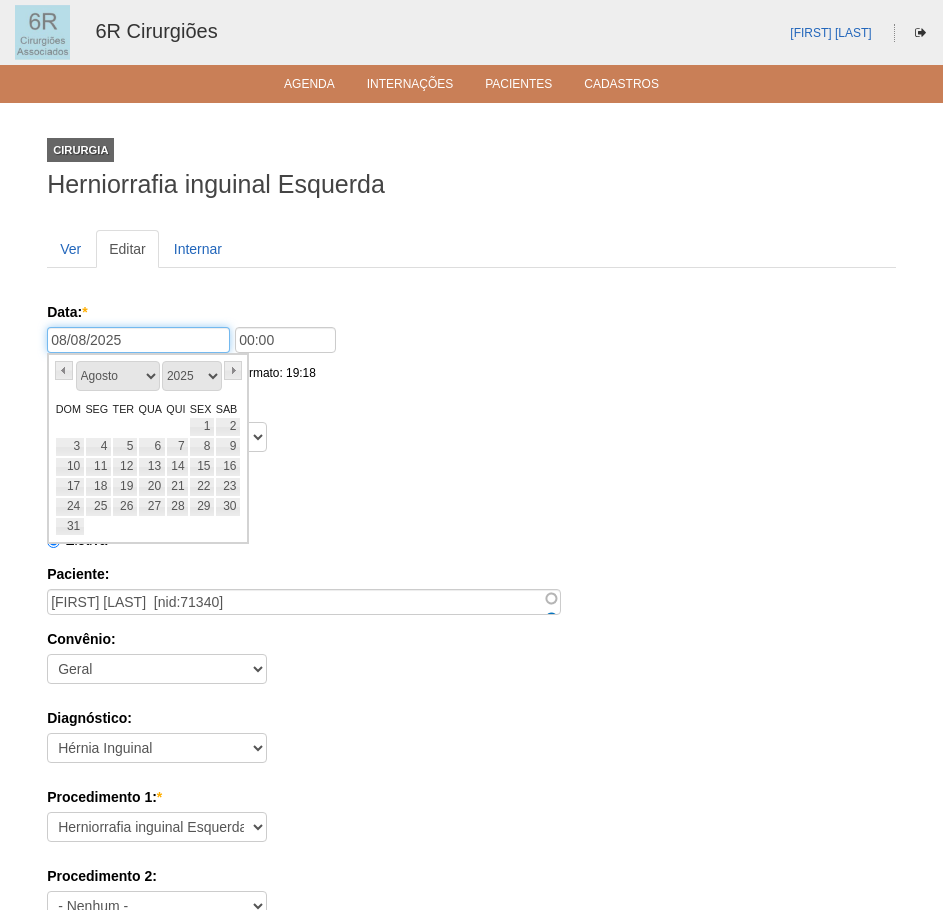 click on "08/08/2025" at bounding box center [138, 340] 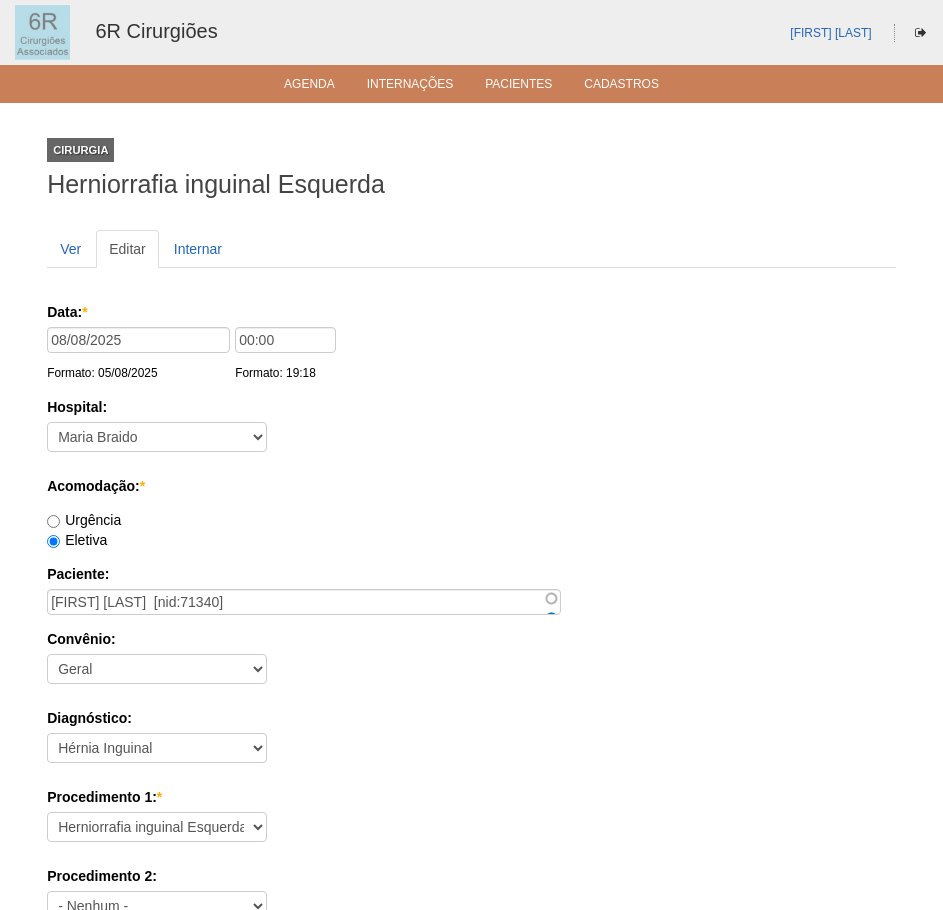 click on "Acomodação:  *" at bounding box center (471, 486) 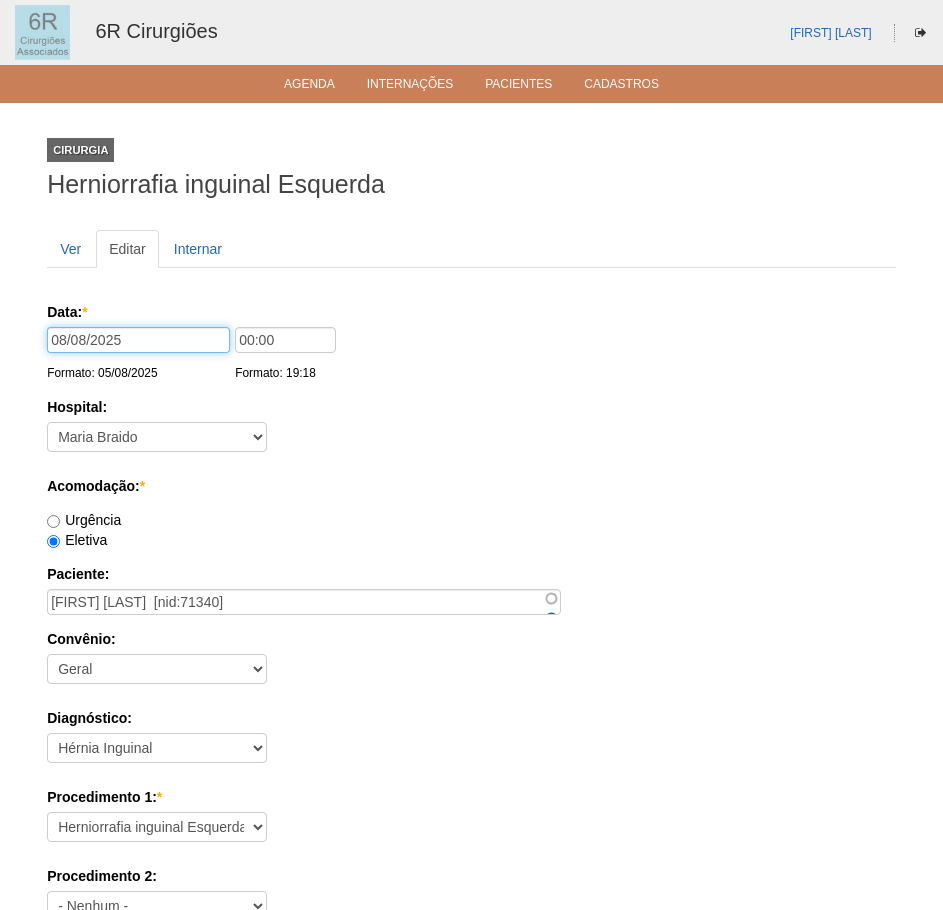 click on "08/08/2025" at bounding box center [138, 340] 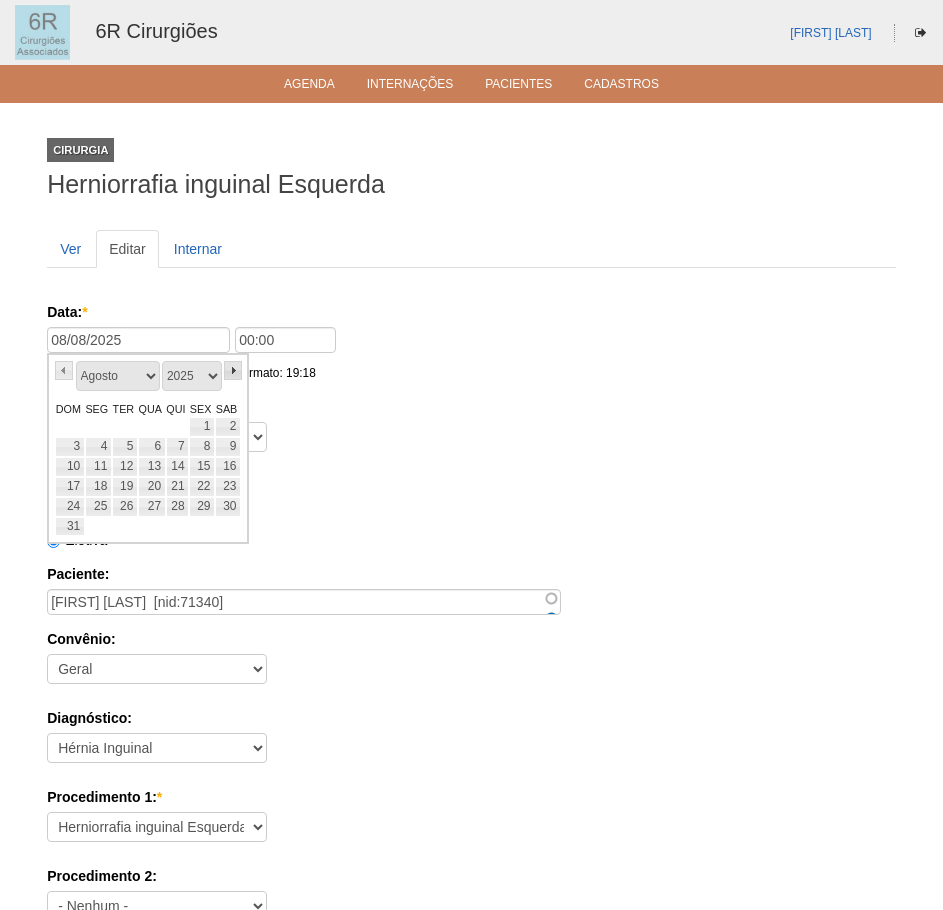 click on "»" at bounding box center (233, 370) 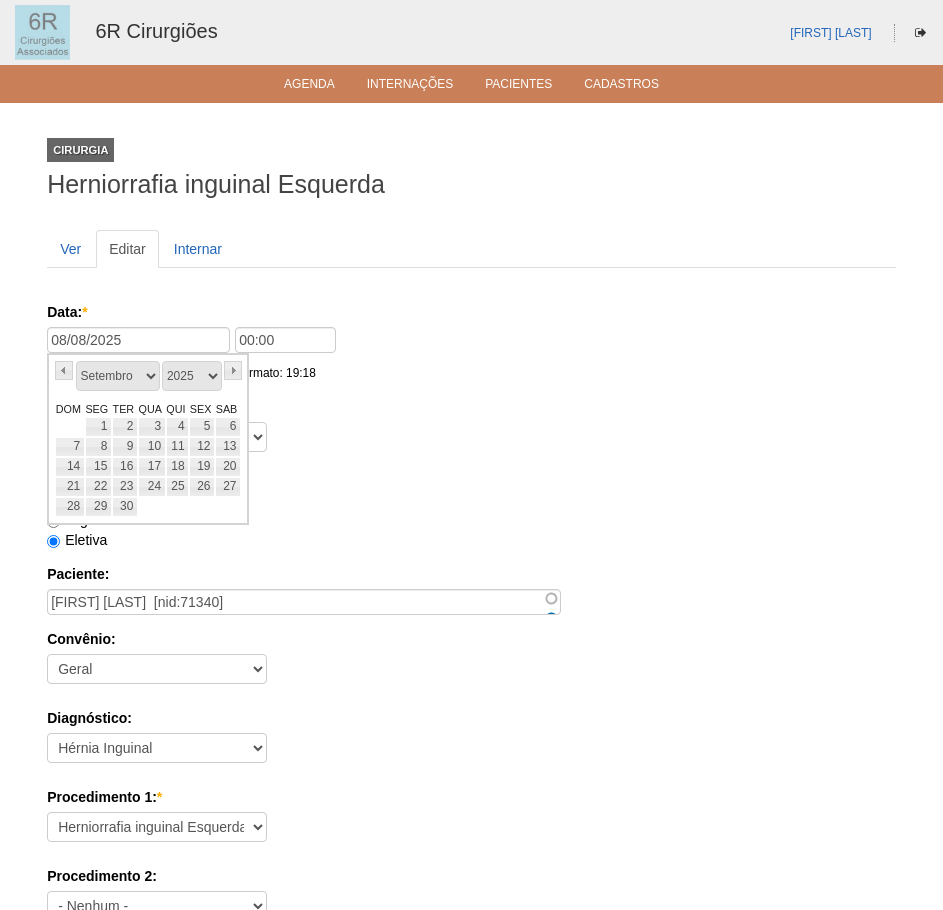 click on "»" at bounding box center [233, 370] 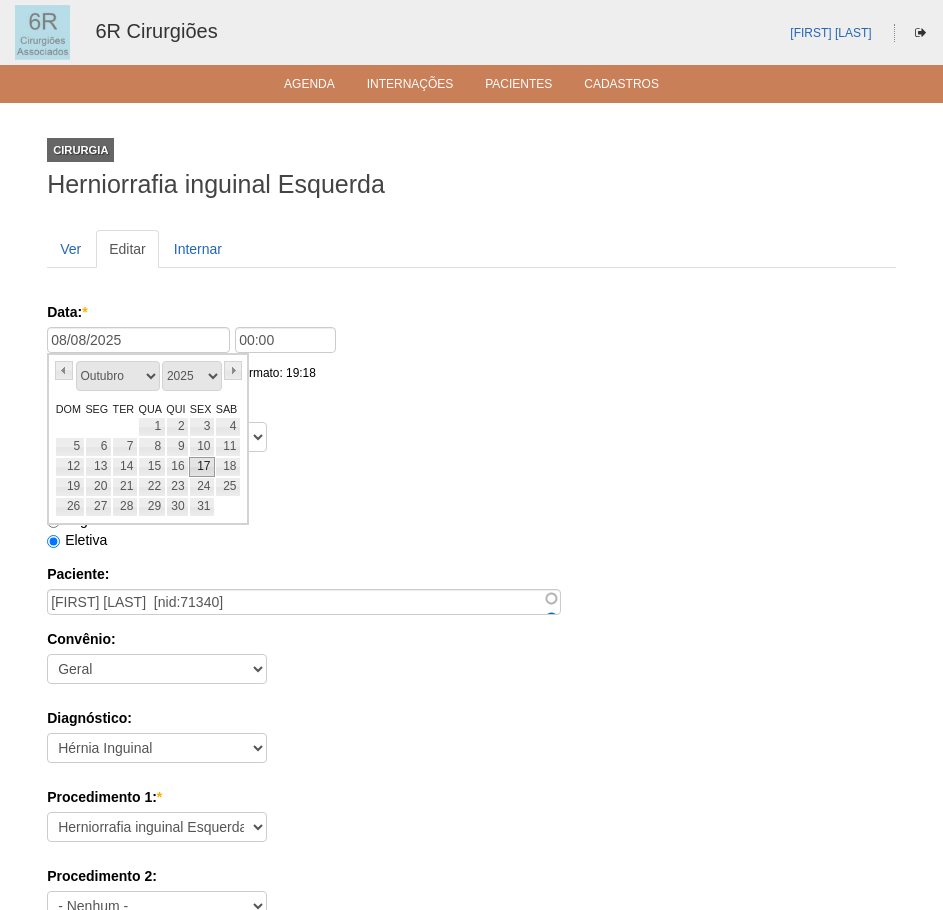 click on "17" at bounding box center (202, 467) 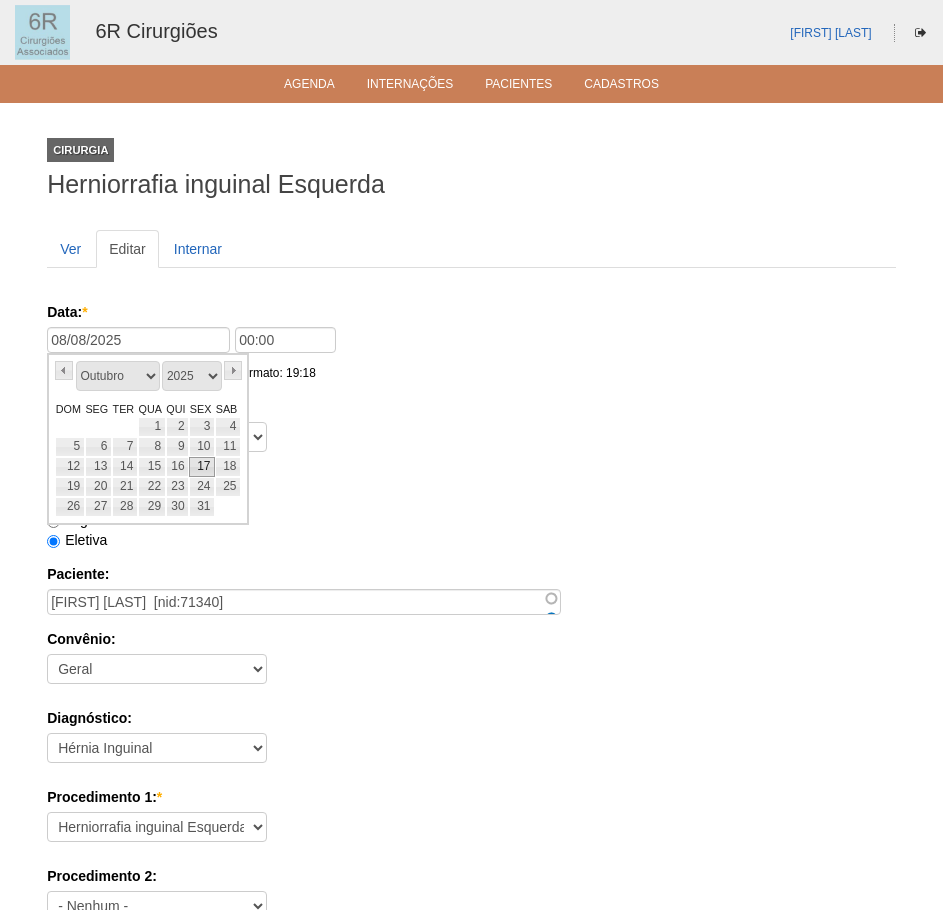 type on "17/10/2025" 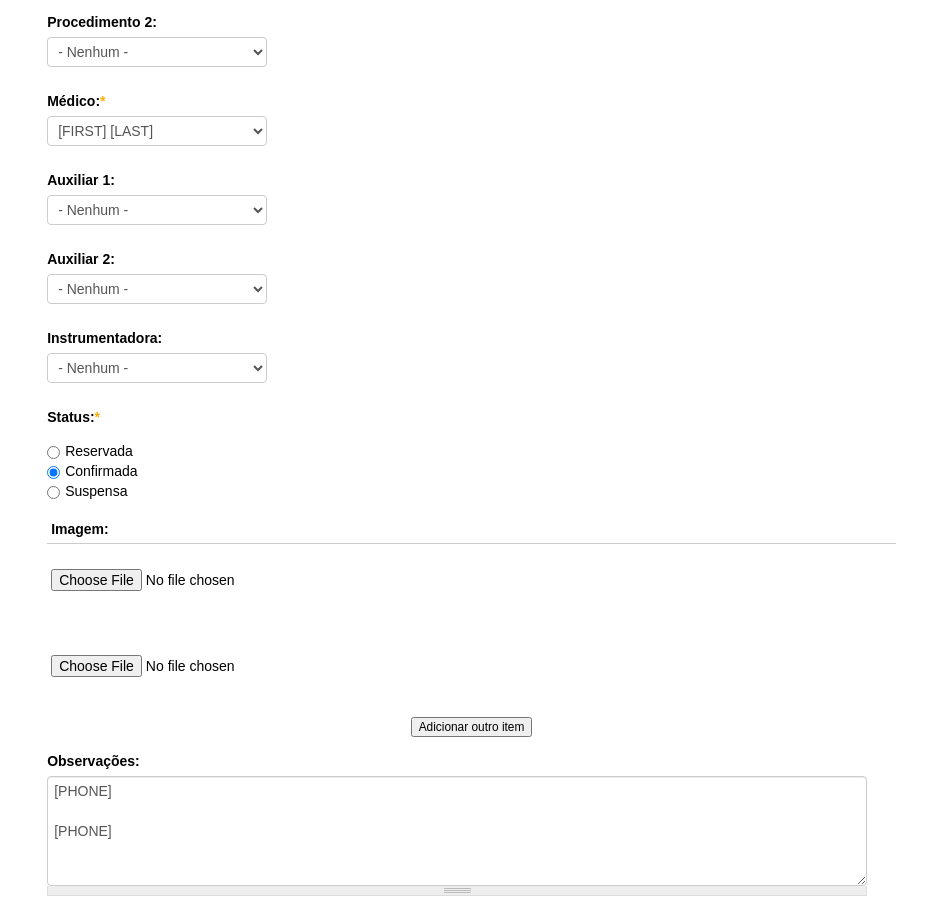 scroll, scrollTop: 1083, scrollLeft: 0, axis: vertical 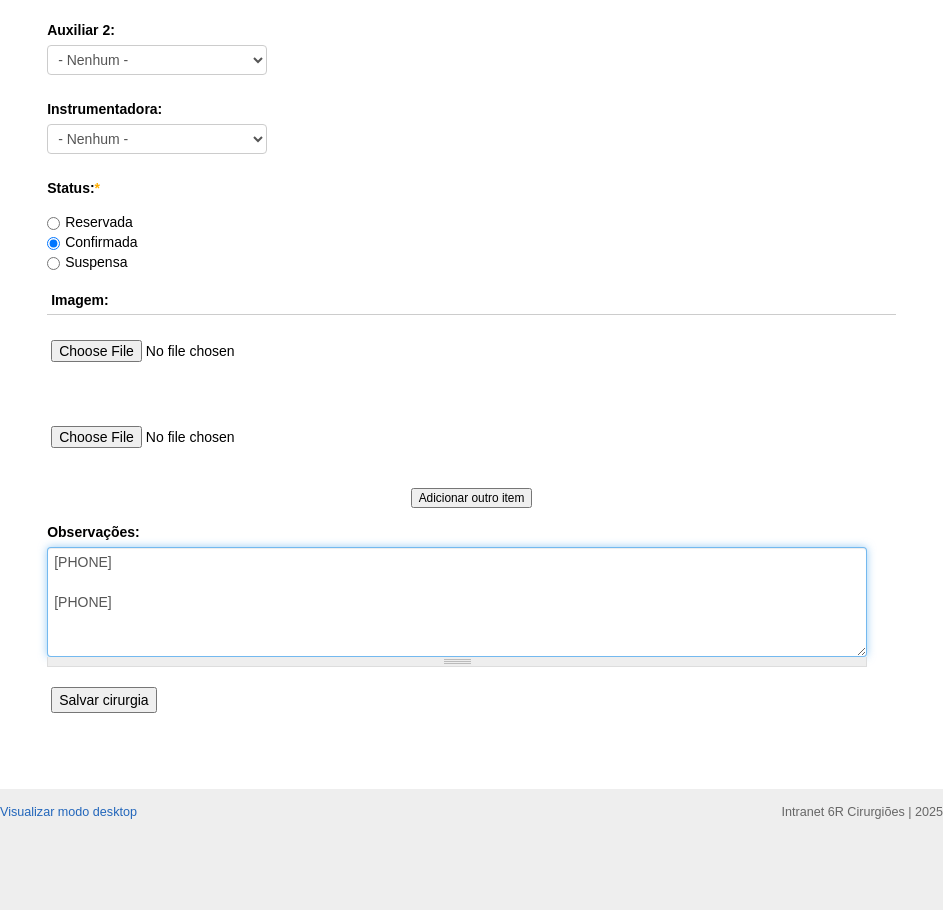 click on "11977057321
1198139-7975" at bounding box center [457, 602] 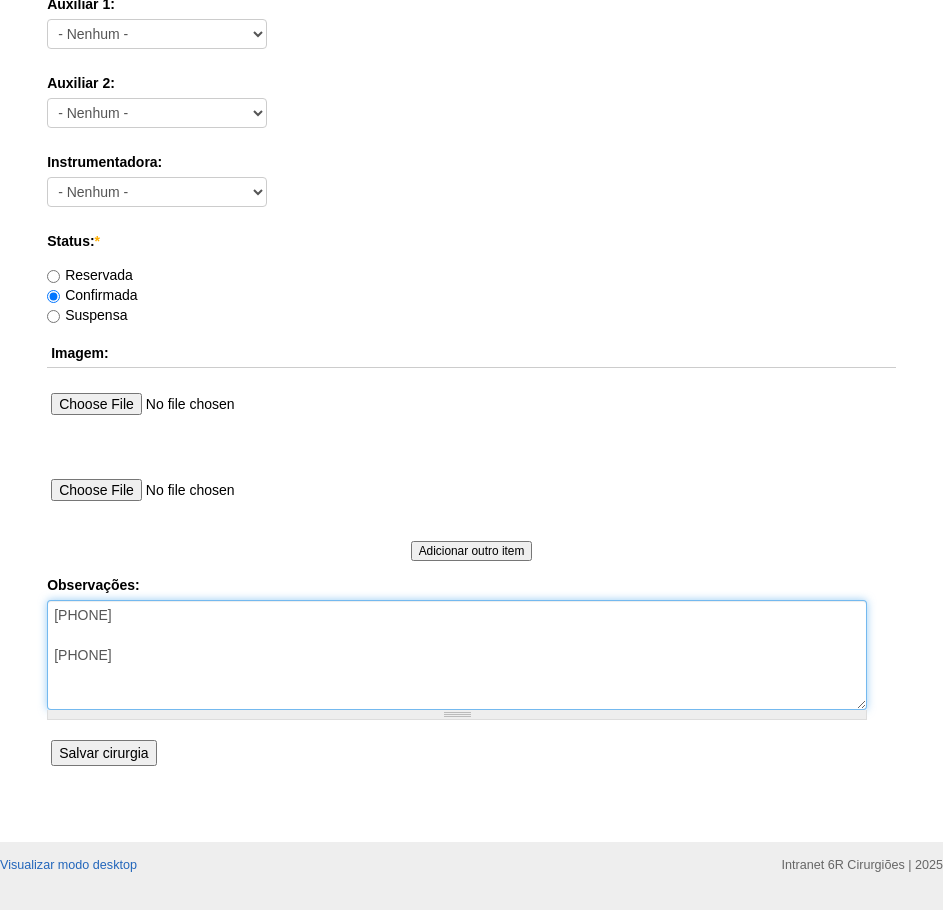 scroll, scrollTop: 1083, scrollLeft: 0, axis: vertical 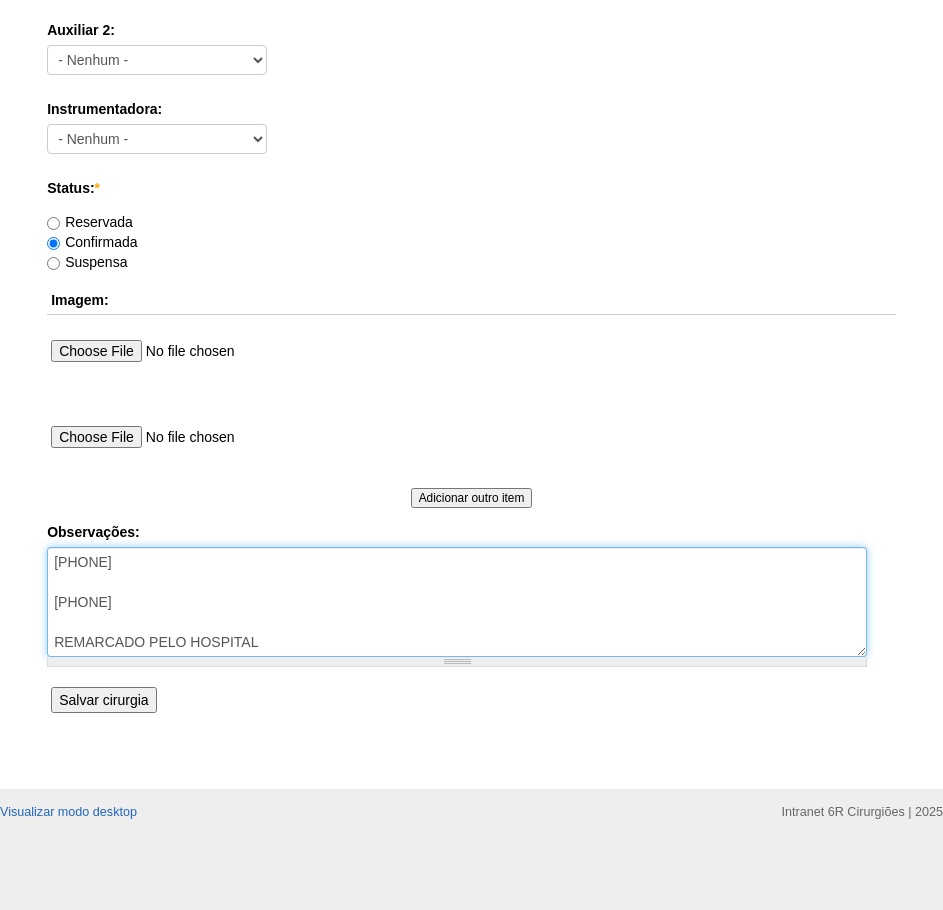 type on "11977057321
1198139-7975
REMARCADO PELO HOSPITAL" 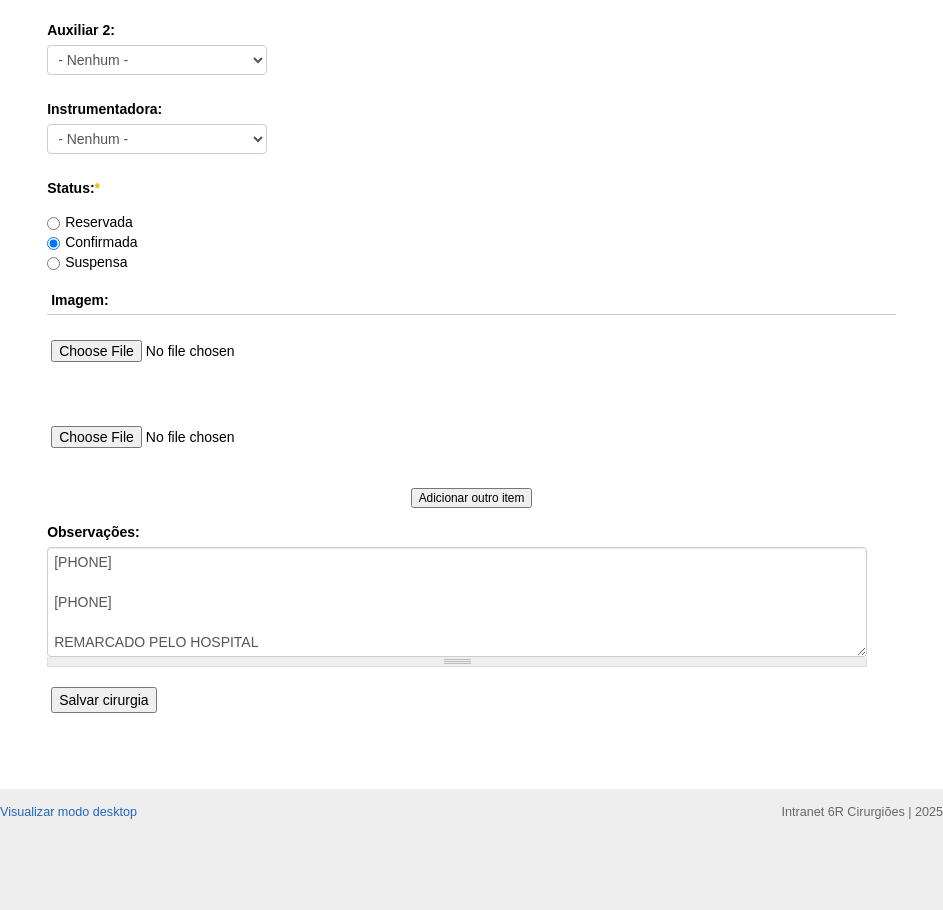 click on "Salvar cirurgia" at bounding box center (103, 700) 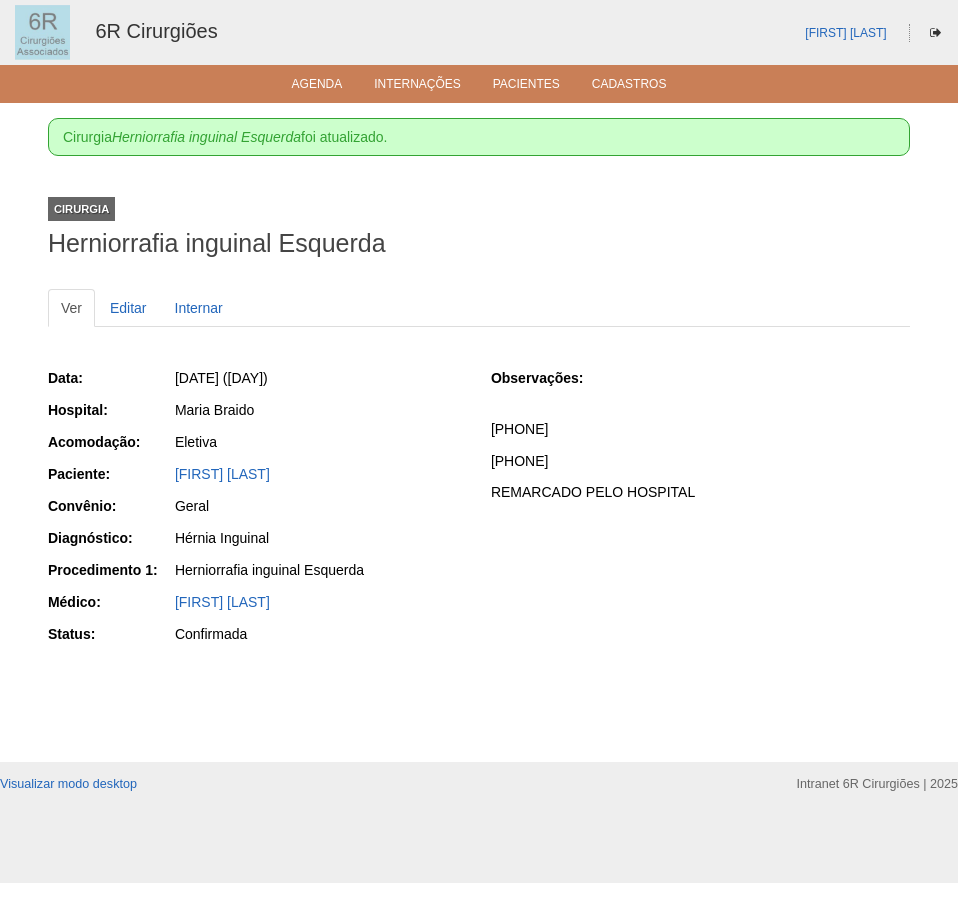 scroll, scrollTop: 0, scrollLeft: 0, axis: both 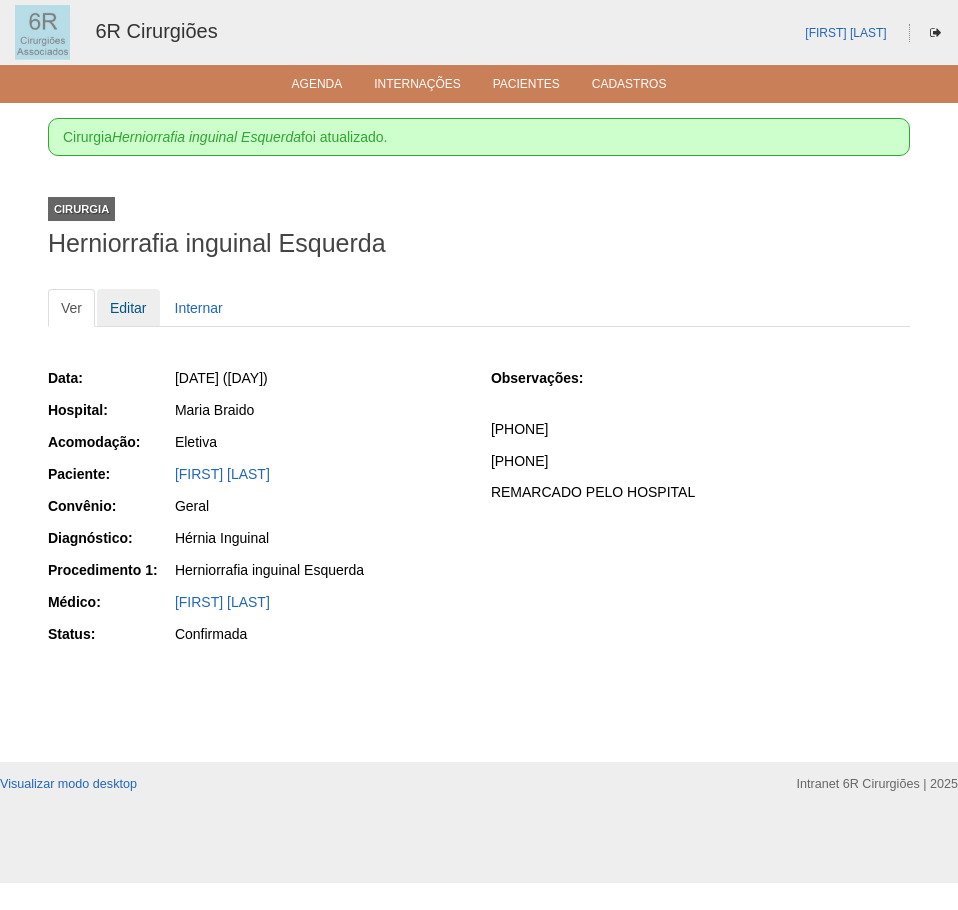 click on "Editar" at bounding box center [128, 308] 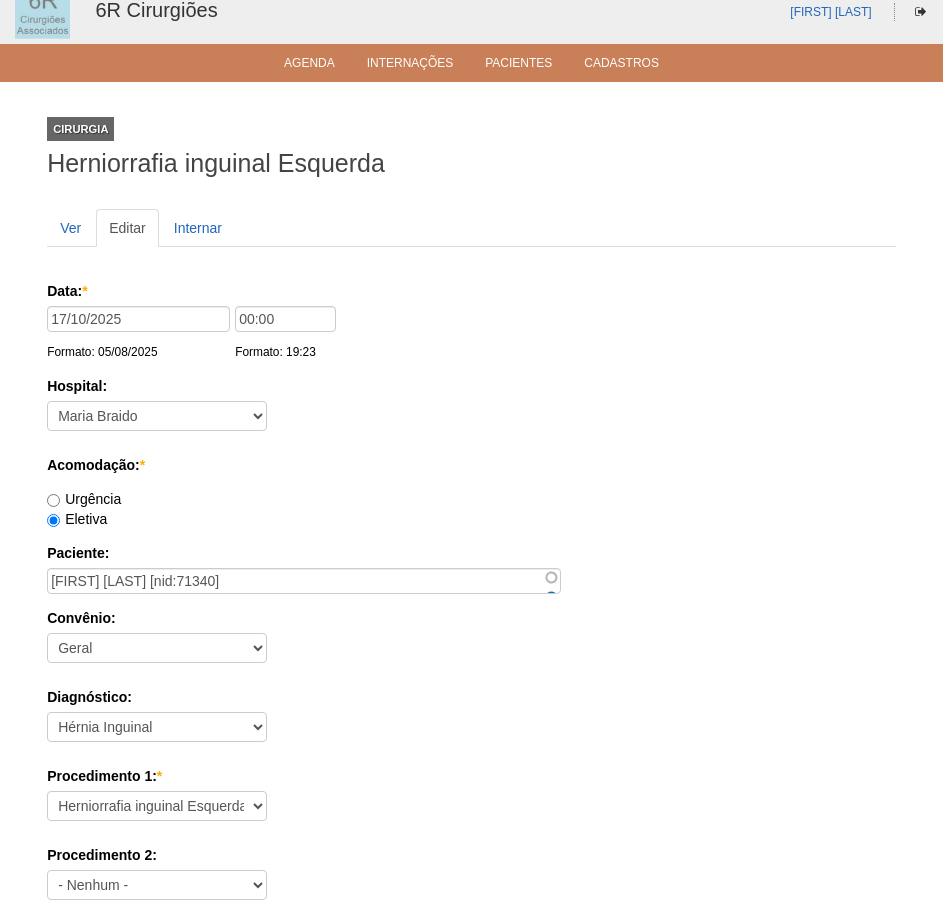 scroll, scrollTop: 0, scrollLeft: 0, axis: both 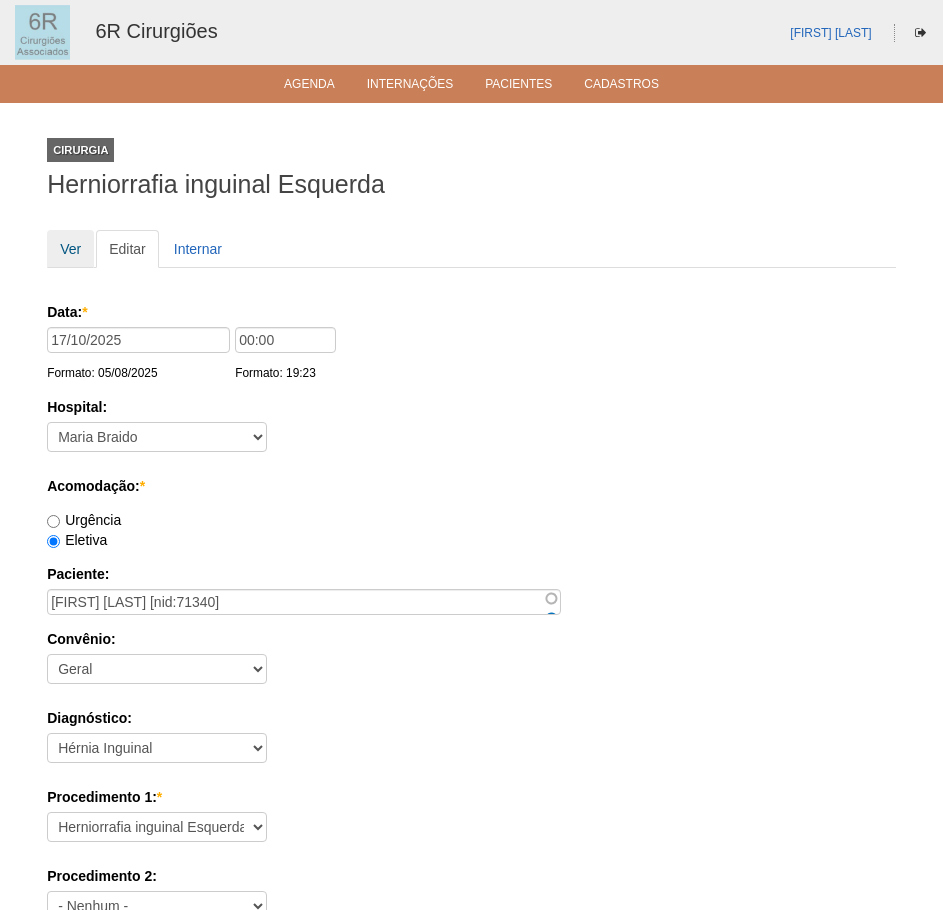 click on "Ver" at bounding box center (70, 249) 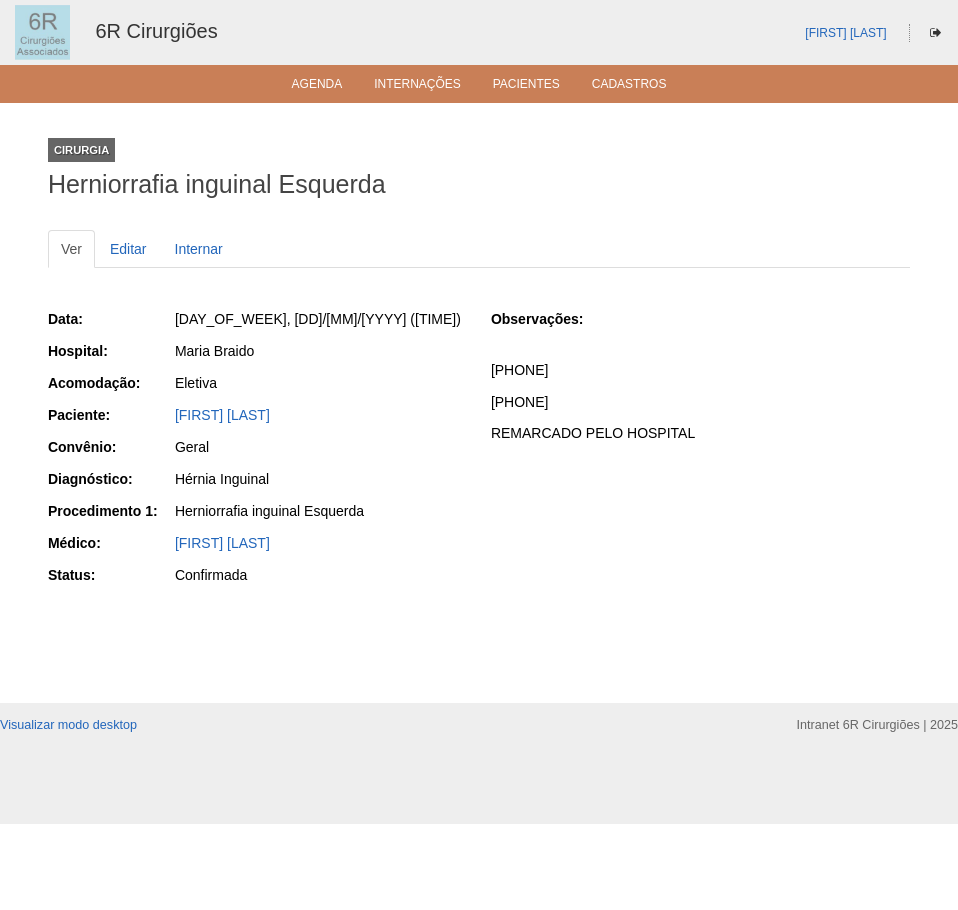 scroll, scrollTop: 0, scrollLeft: 0, axis: both 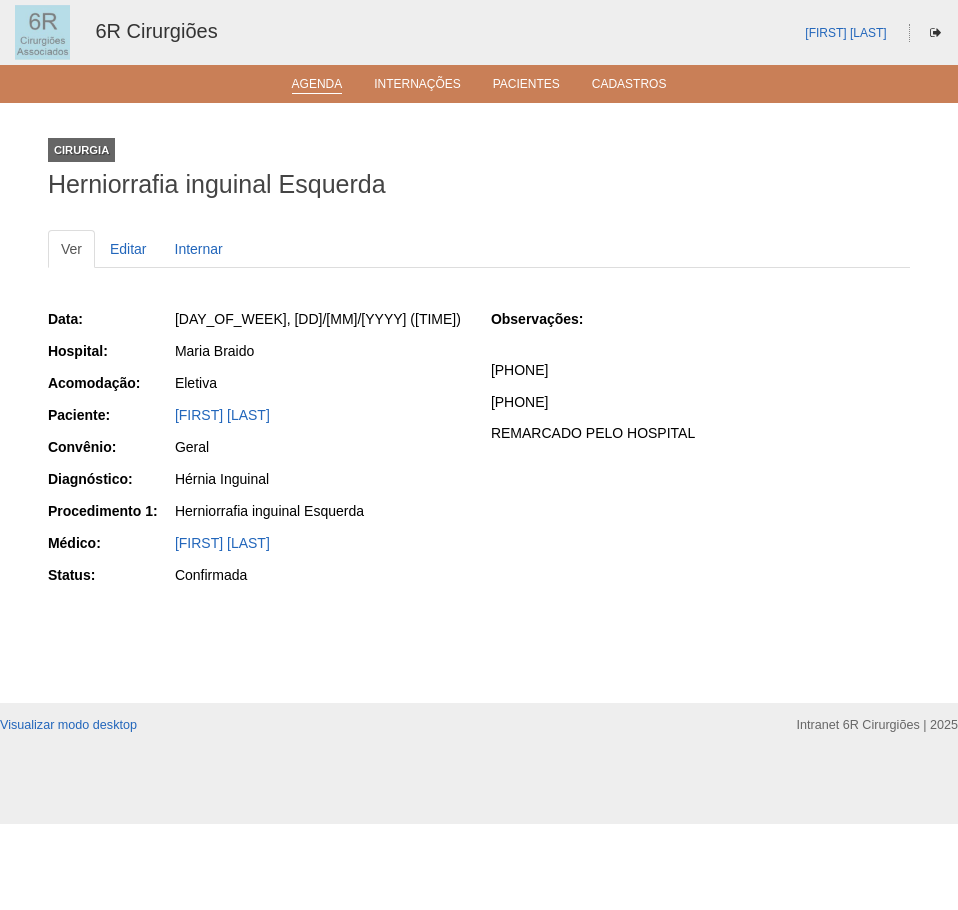 click on "Agenda" at bounding box center (317, 85) 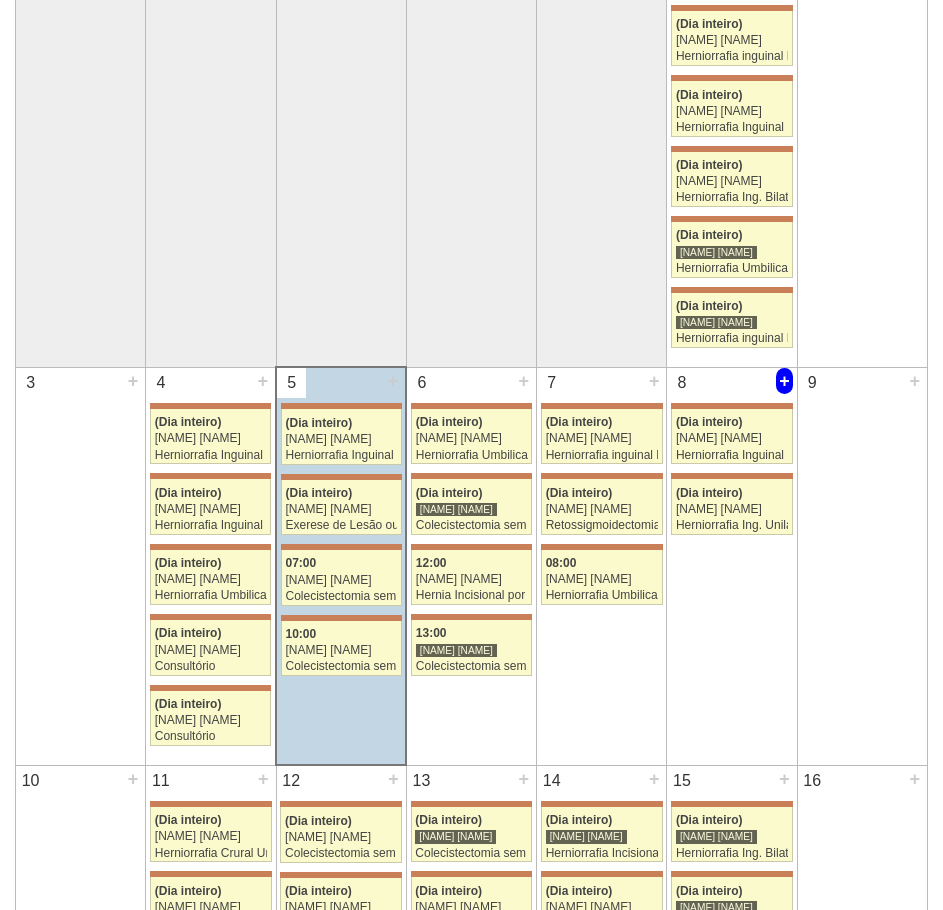 scroll, scrollTop: 0, scrollLeft: 0, axis: both 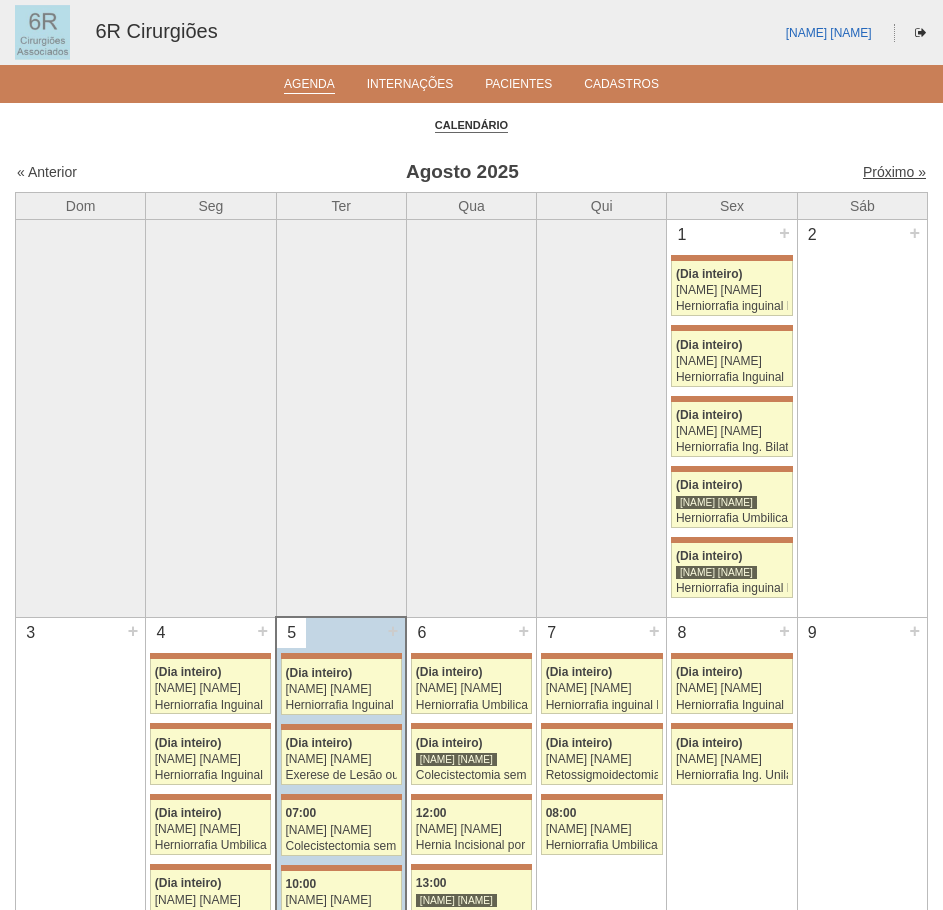 click on "Próximo »" at bounding box center (894, 172) 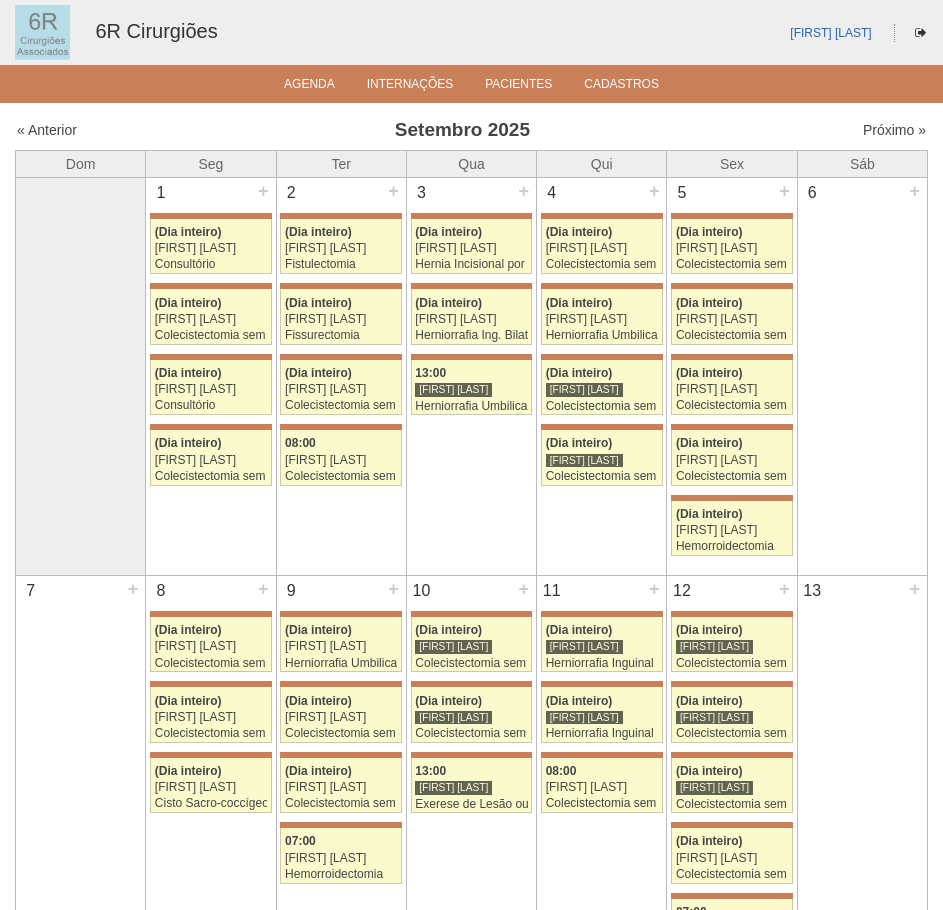scroll, scrollTop: 0, scrollLeft: 0, axis: both 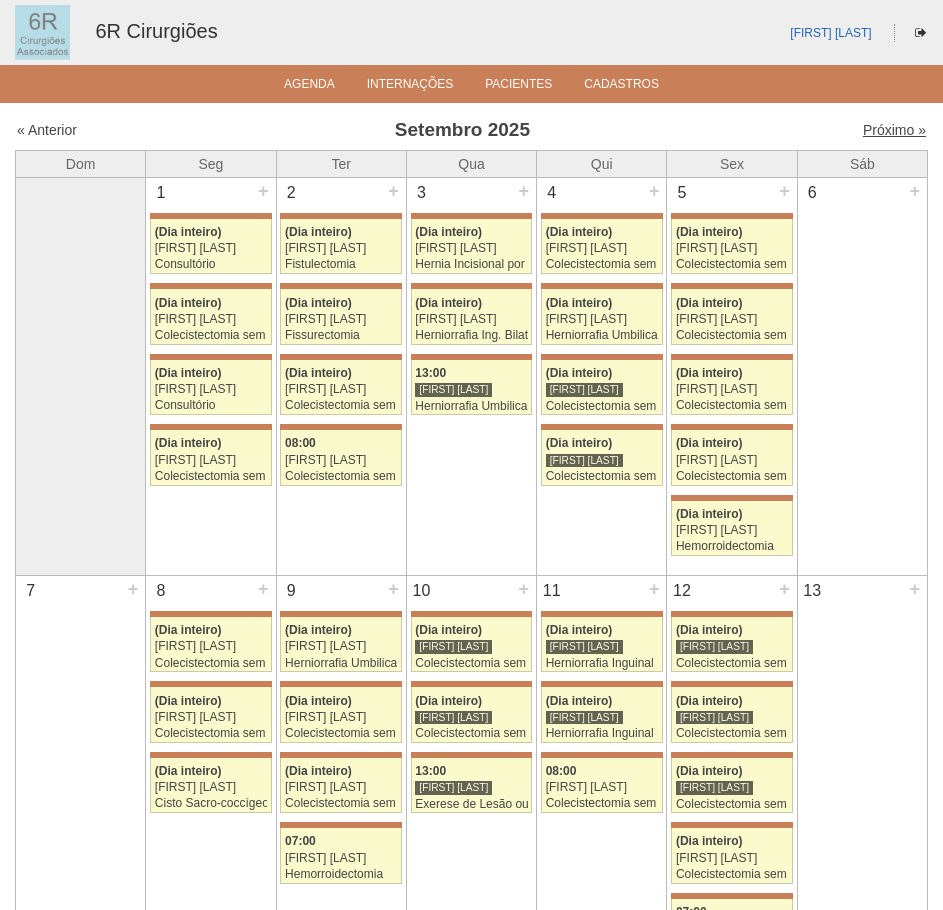 click on "Próximo »" at bounding box center [894, 130] 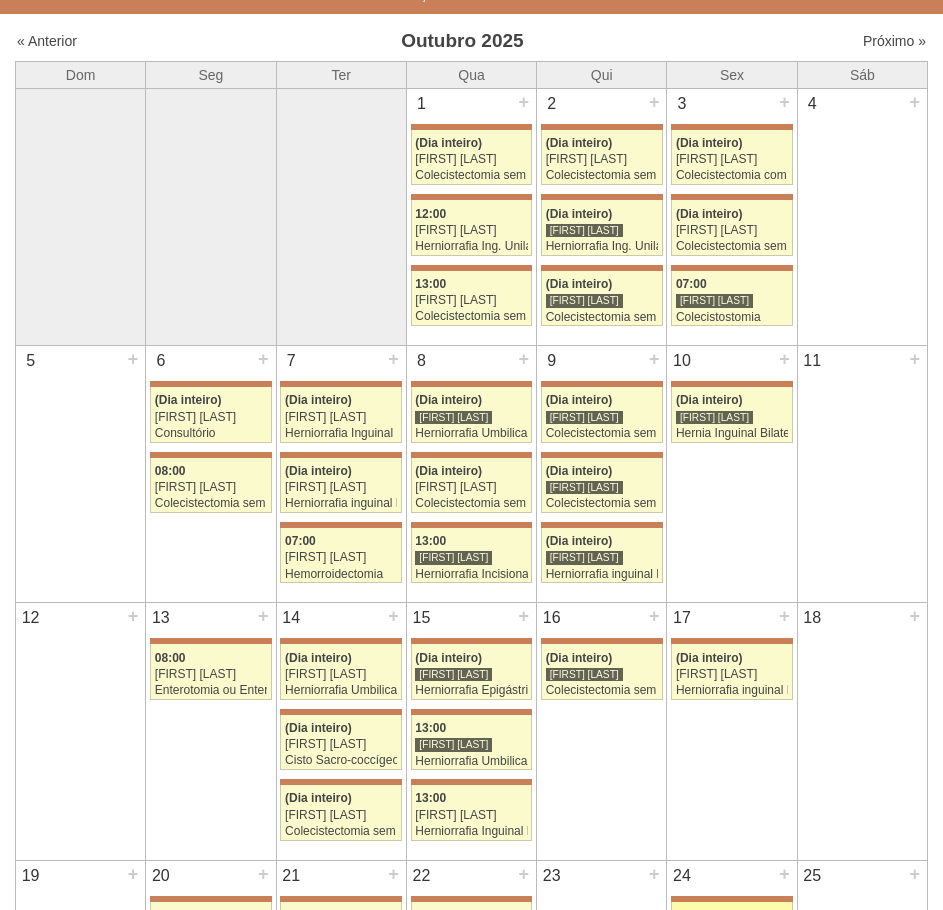 scroll, scrollTop: 0, scrollLeft: 0, axis: both 